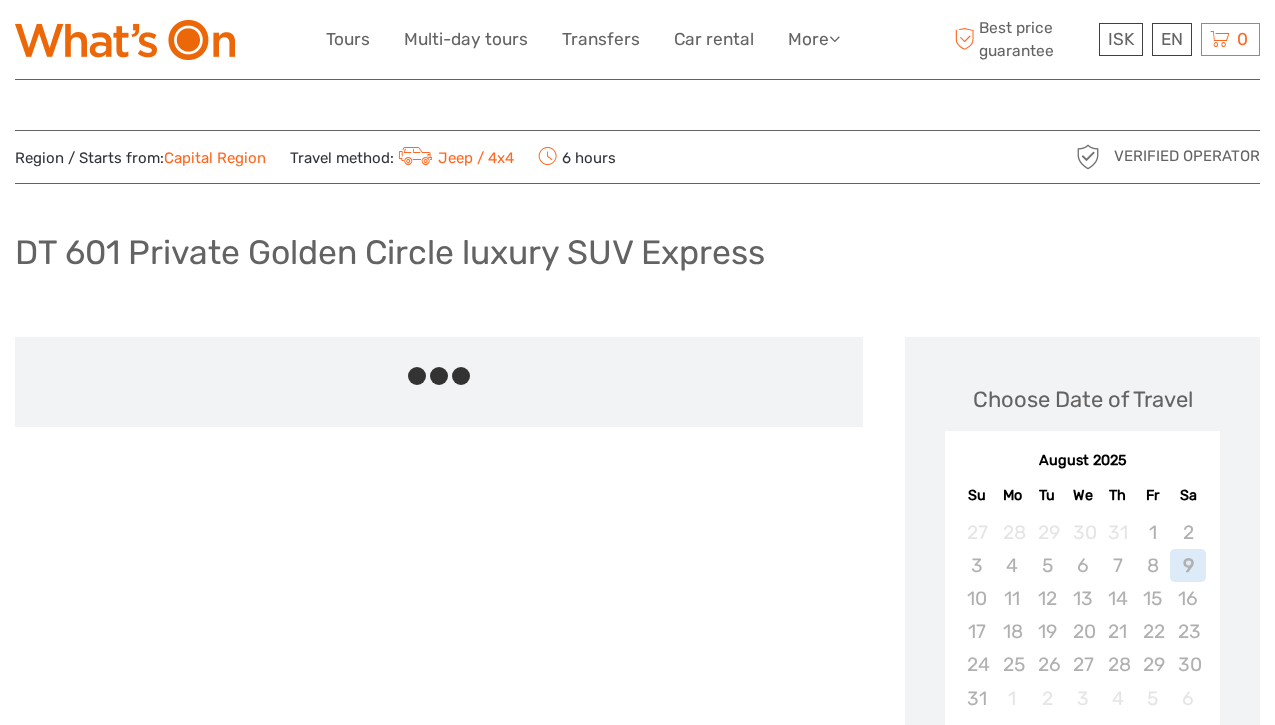 scroll, scrollTop: 0, scrollLeft: 0, axis: both 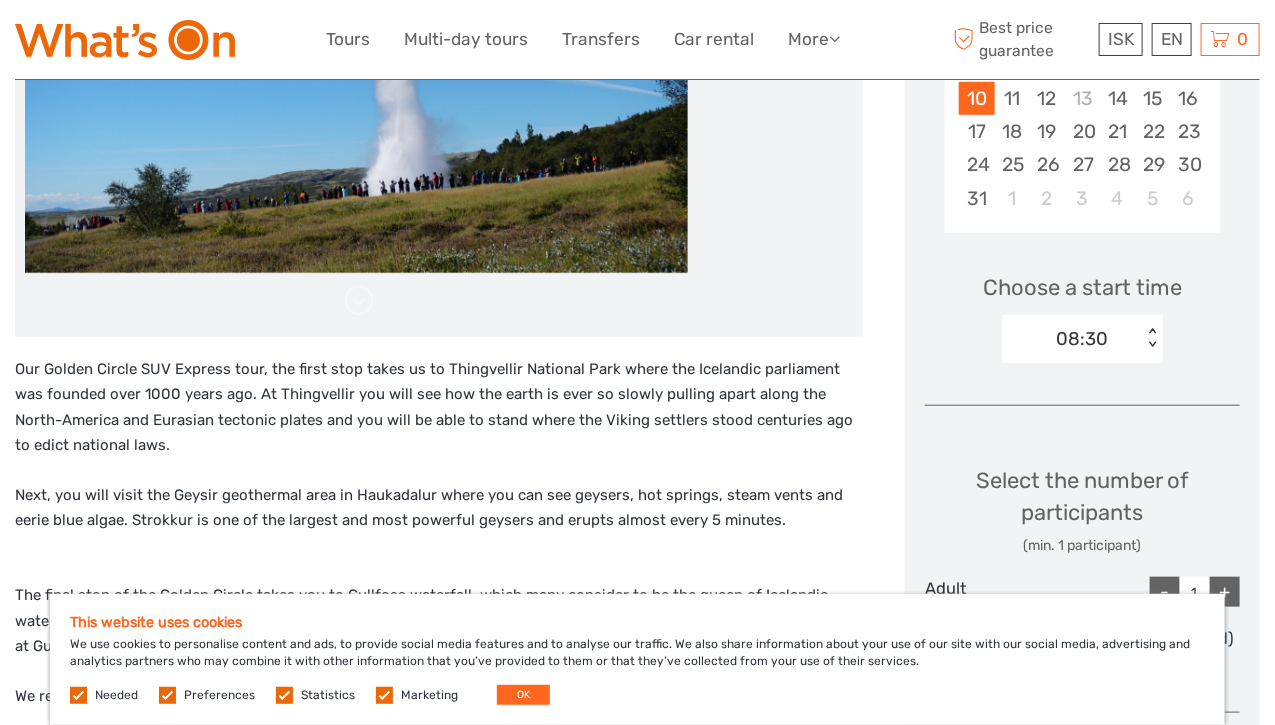click at bounding box center [167, 695] 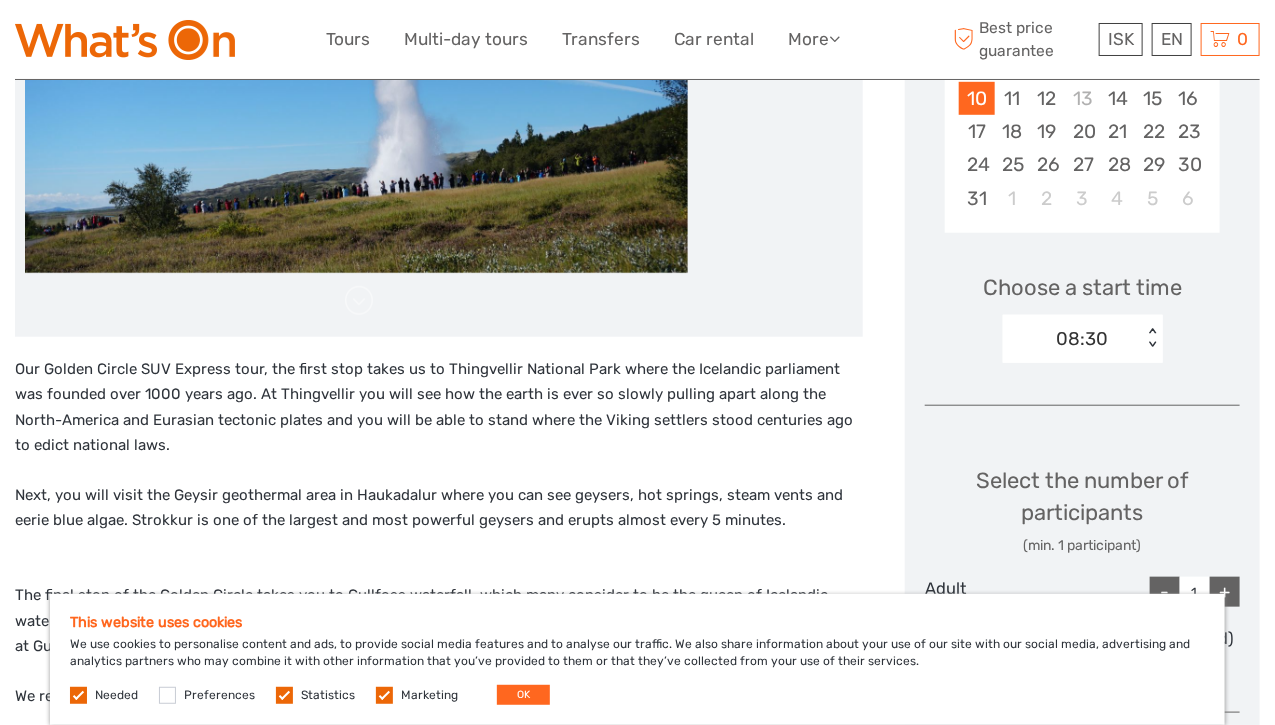 click at bounding box center [284, 695] 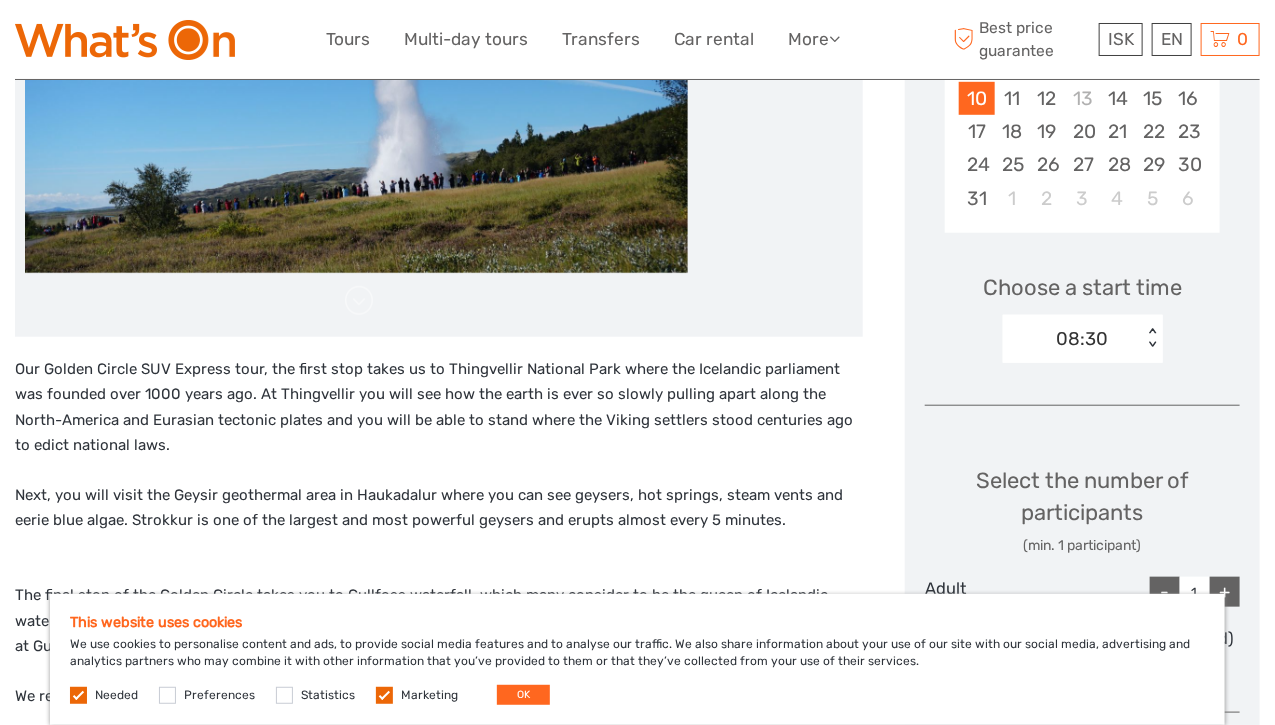 click on "Marketing" at bounding box center [429, 695] 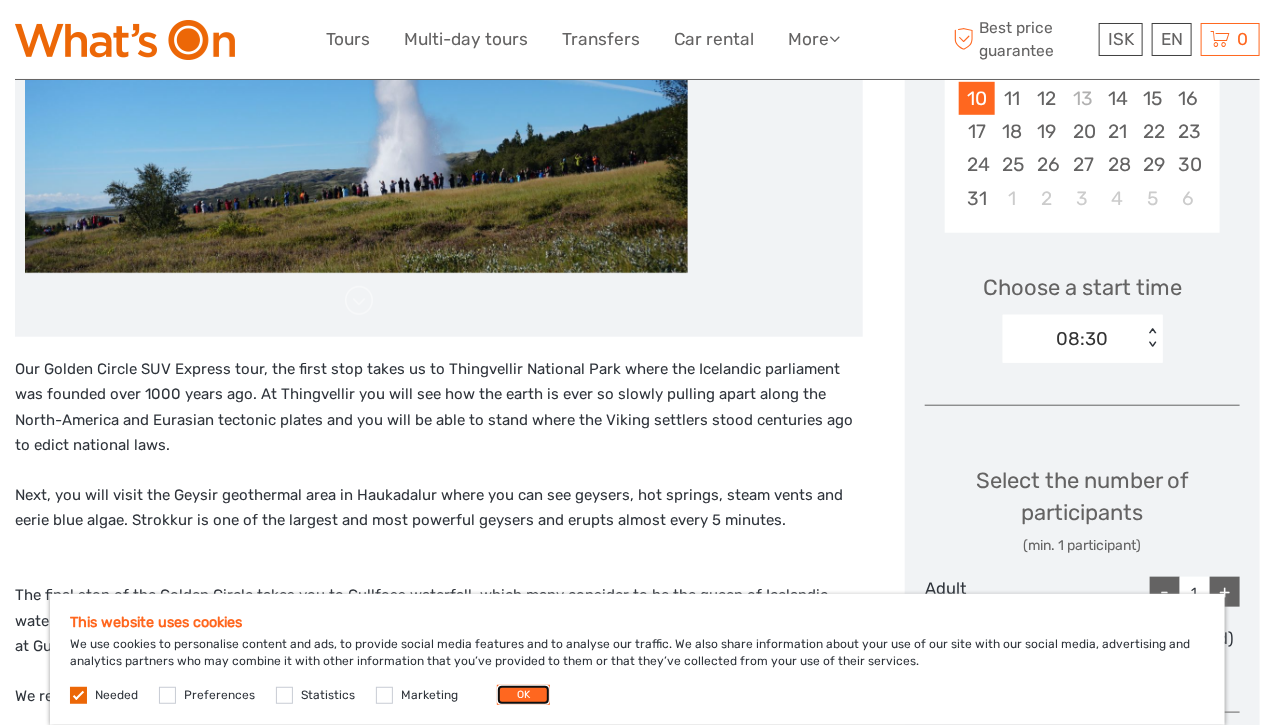 click on "OK" at bounding box center (523, 695) 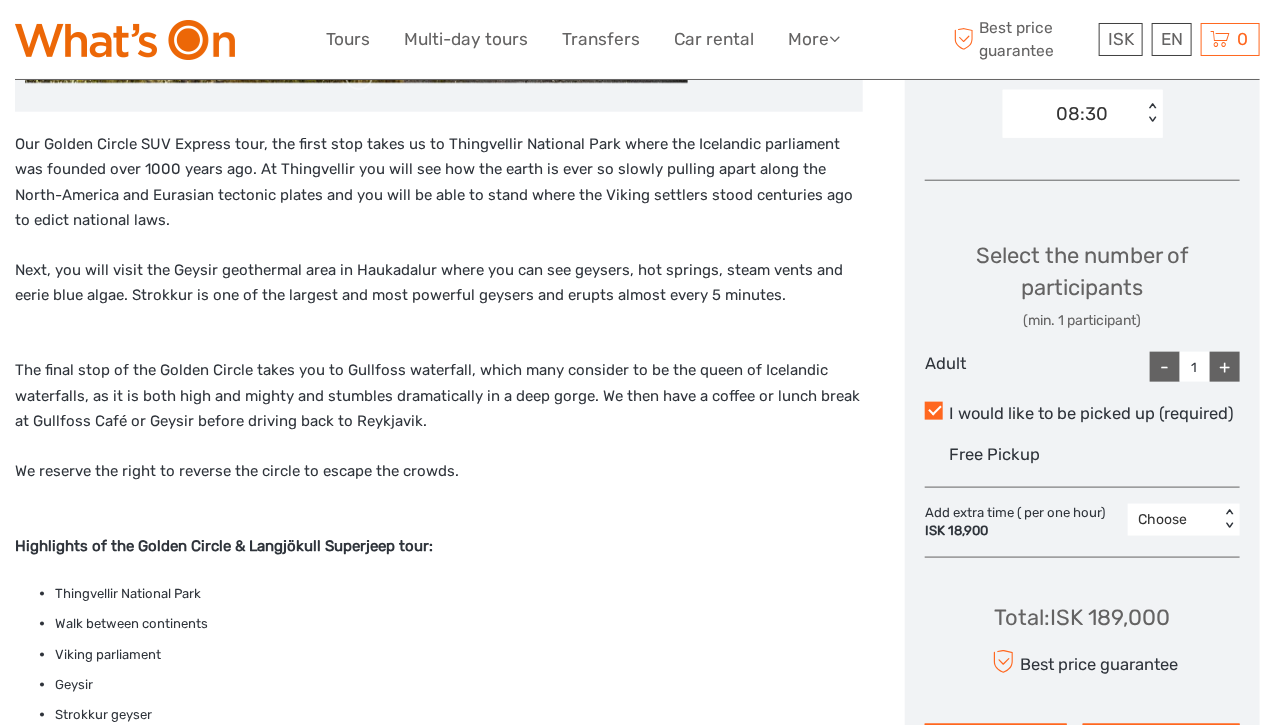 scroll, scrollTop: 800, scrollLeft: 0, axis: vertical 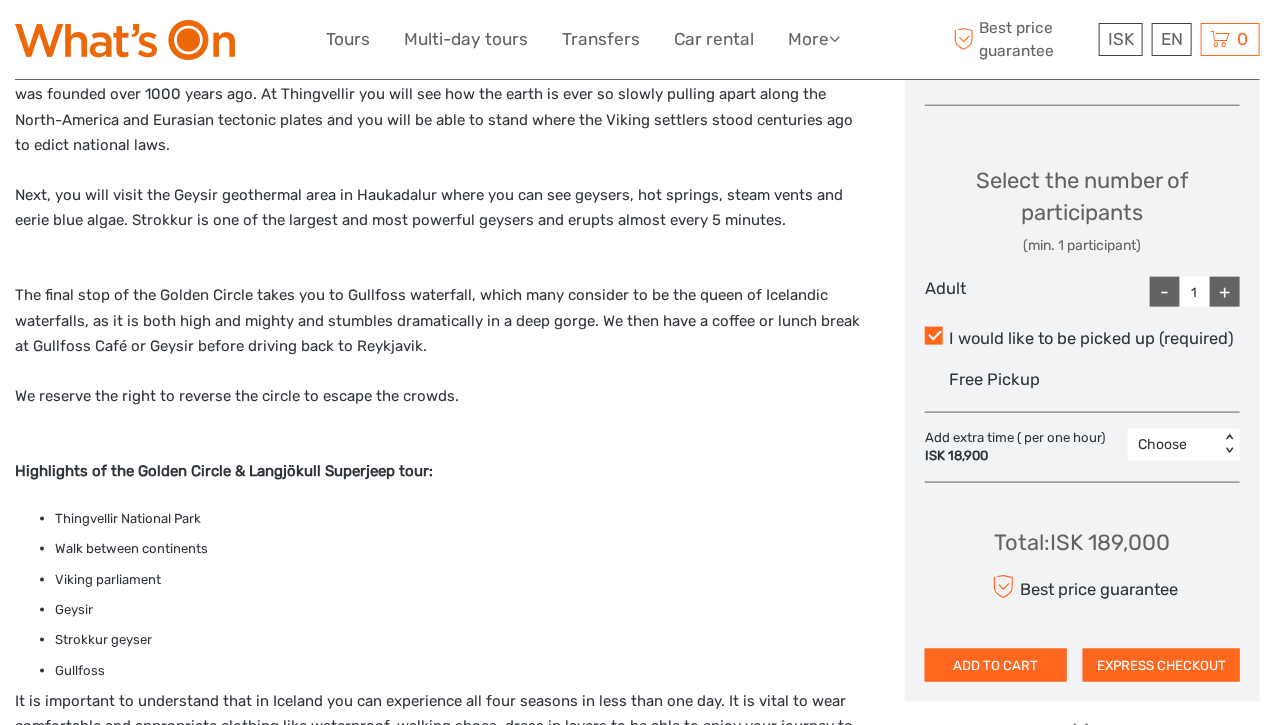 click on "+" at bounding box center (1225, 292) 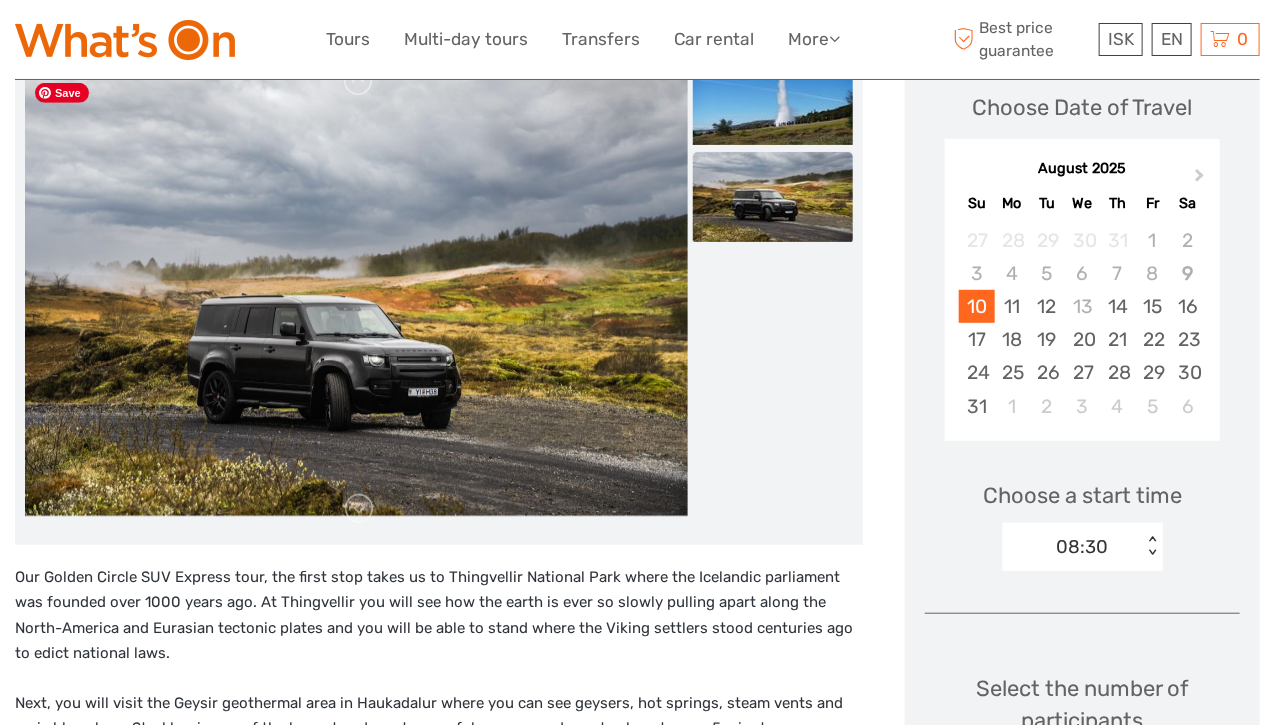 scroll, scrollTop: 100, scrollLeft: 0, axis: vertical 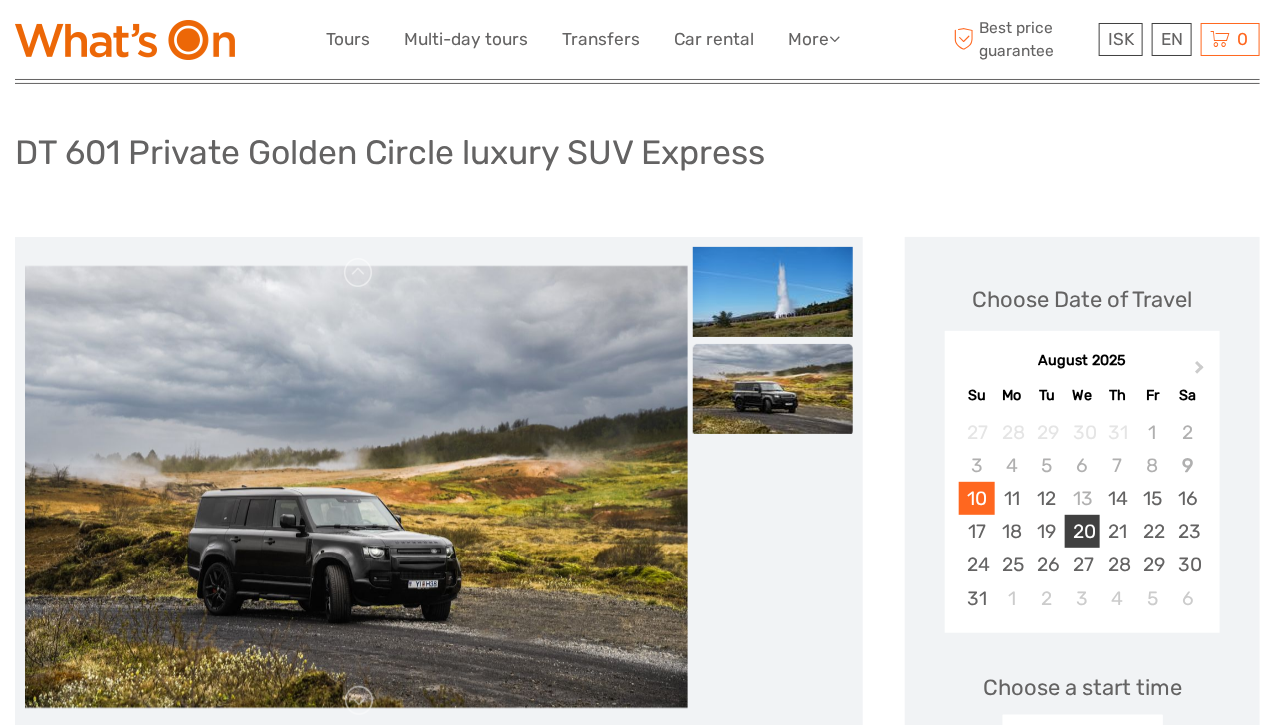 click on "20" at bounding box center (1082, 531) 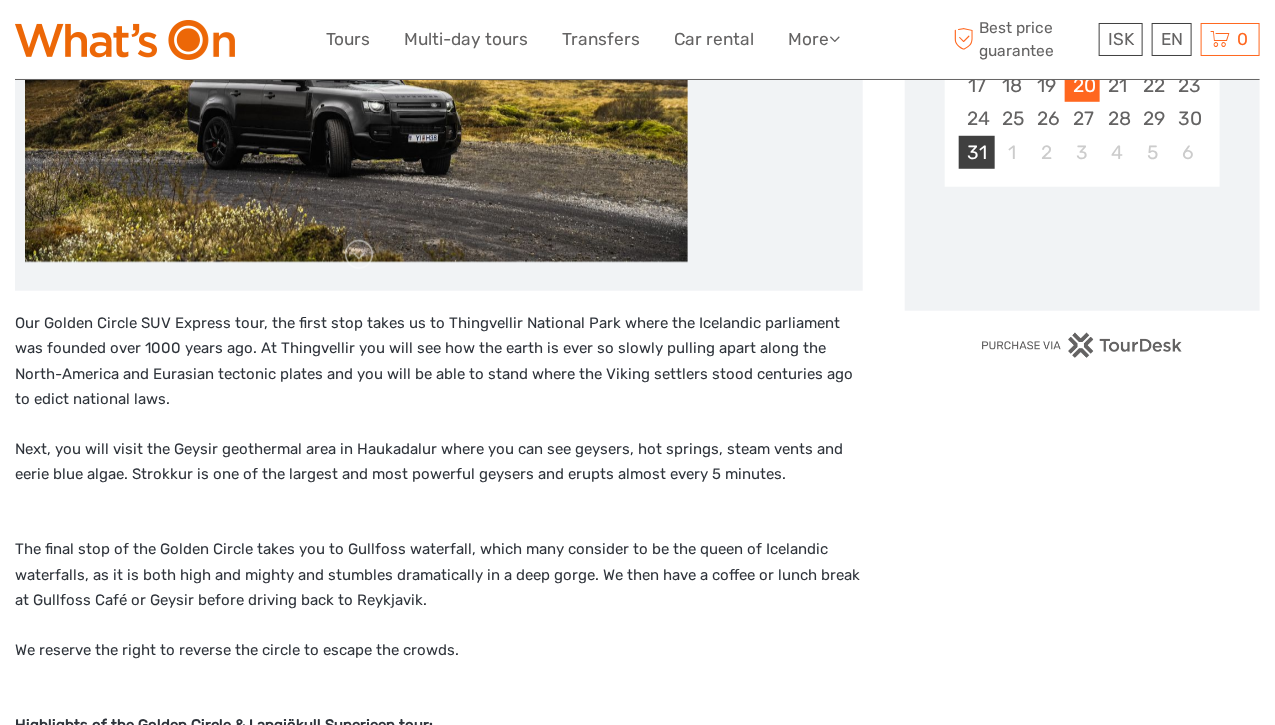 scroll, scrollTop: 600, scrollLeft: 0, axis: vertical 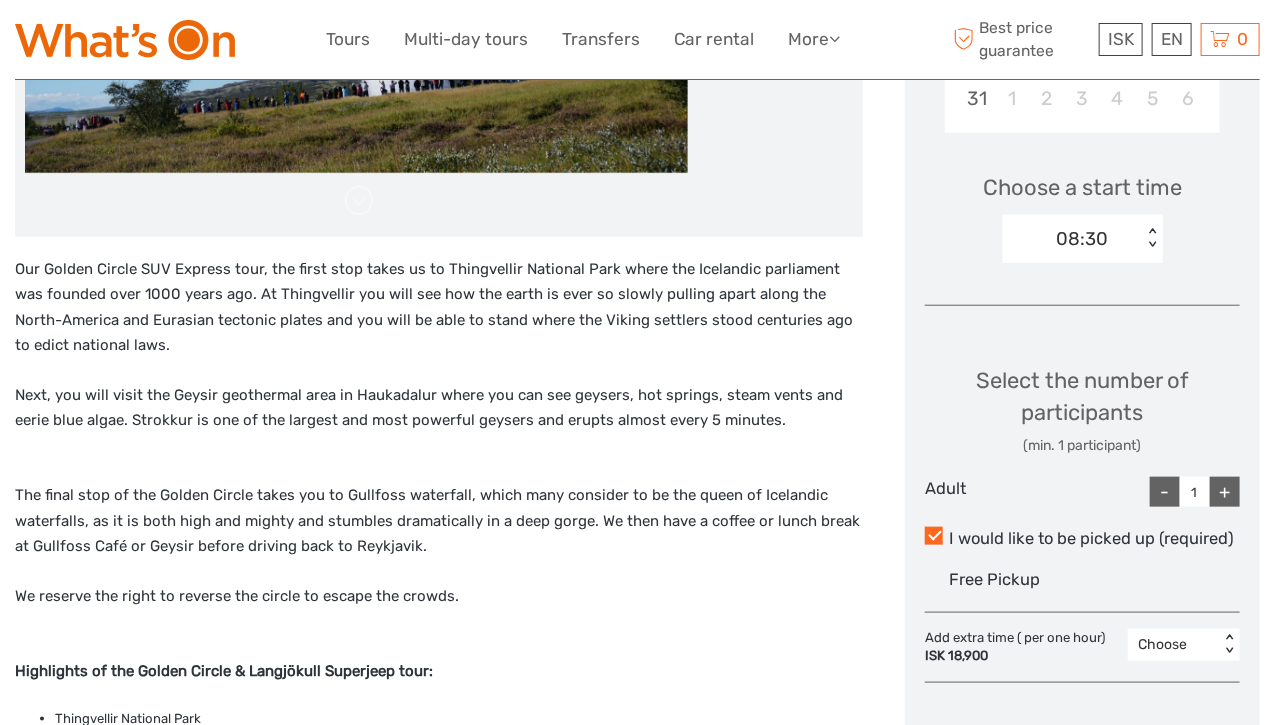 click on "+" at bounding box center [1225, 492] 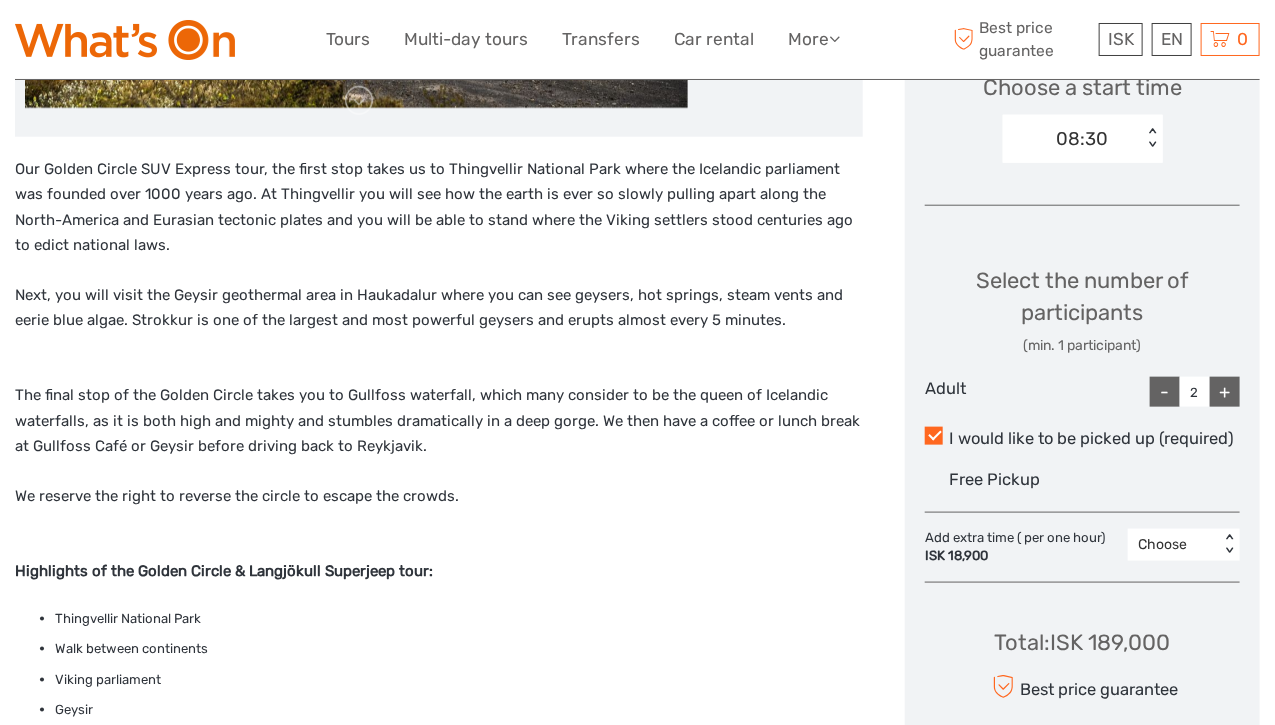 scroll, scrollTop: 500, scrollLeft: 0, axis: vertical 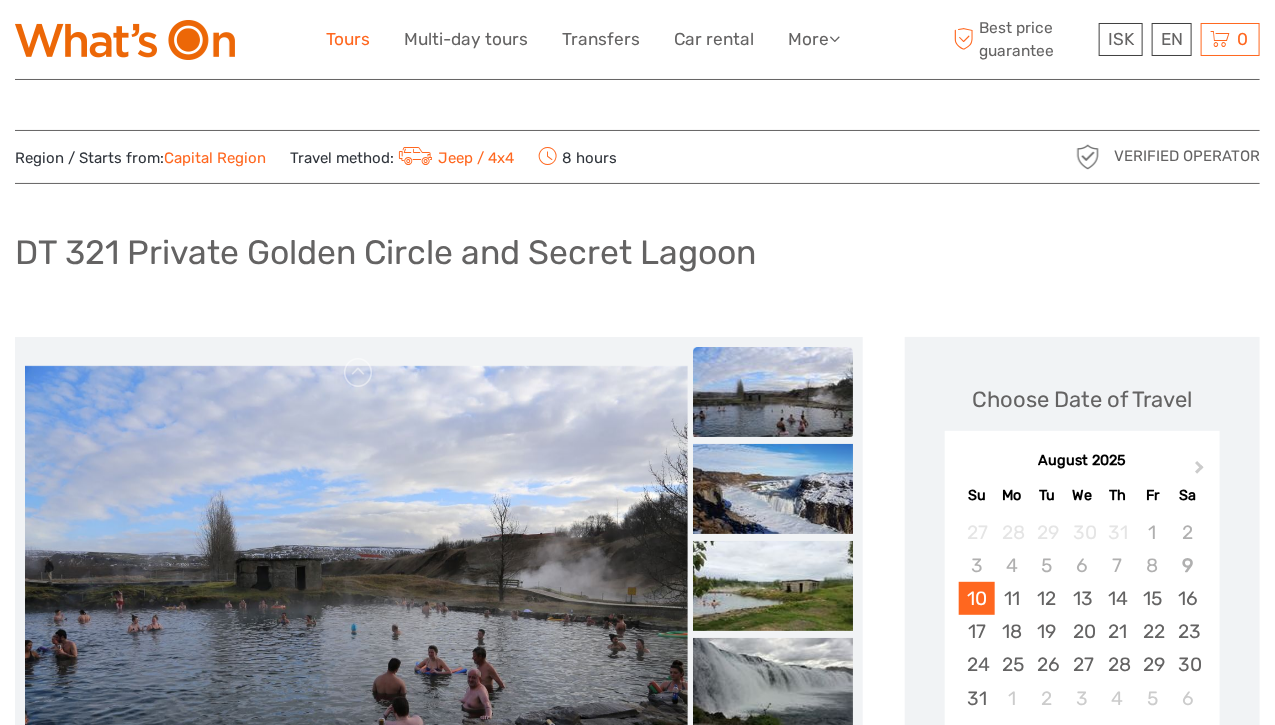 click on "Tours" at bounding box center (348, 39) 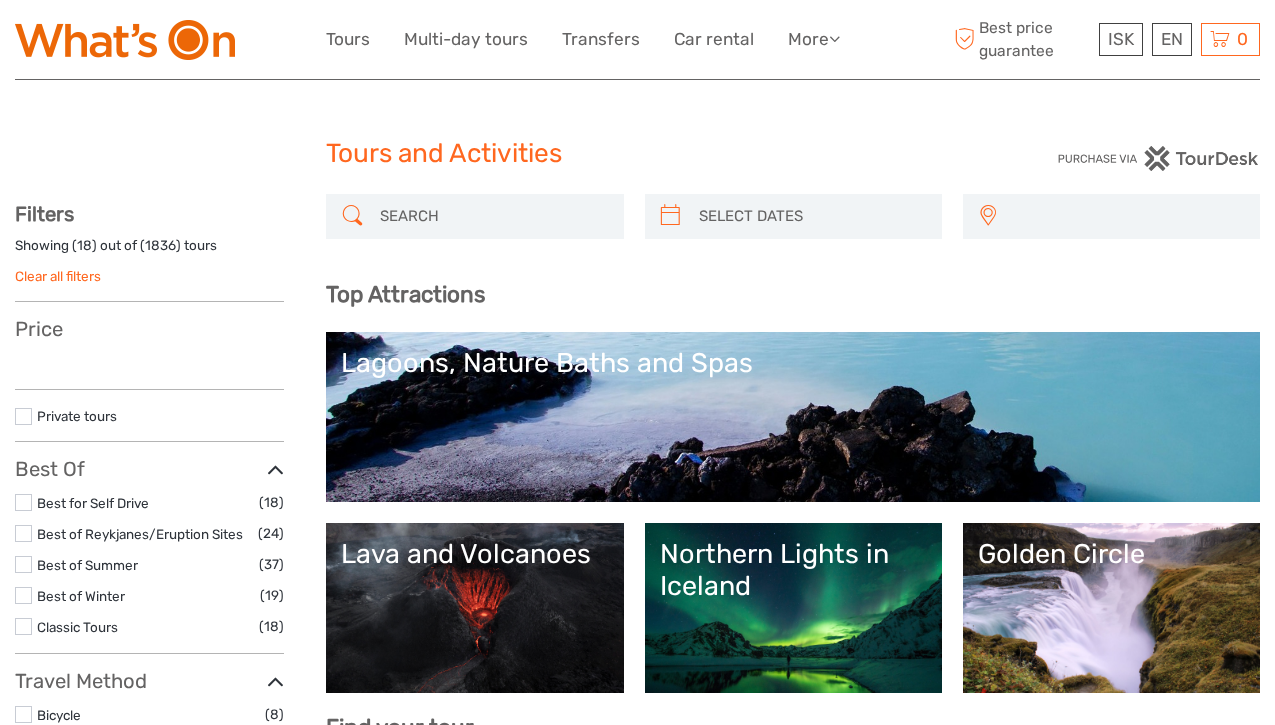 select 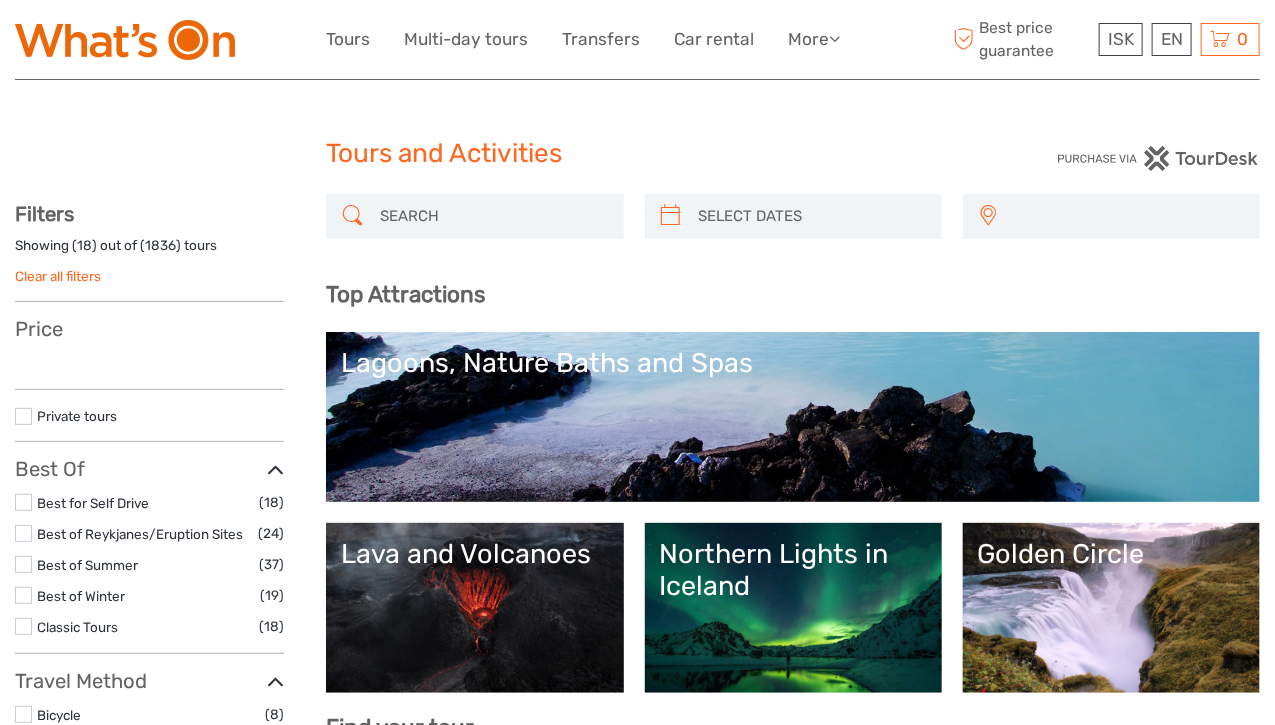 select 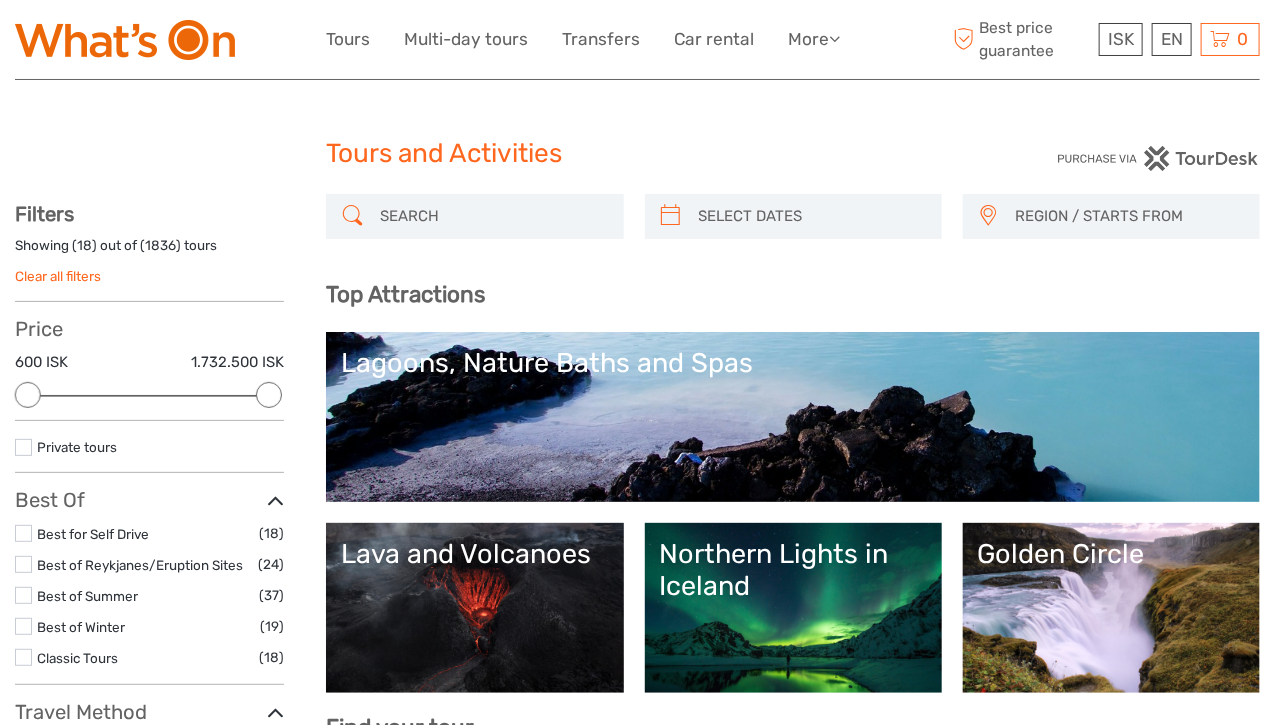 scroll, scrollTop: 0, scrollLeft: 0, axis: both 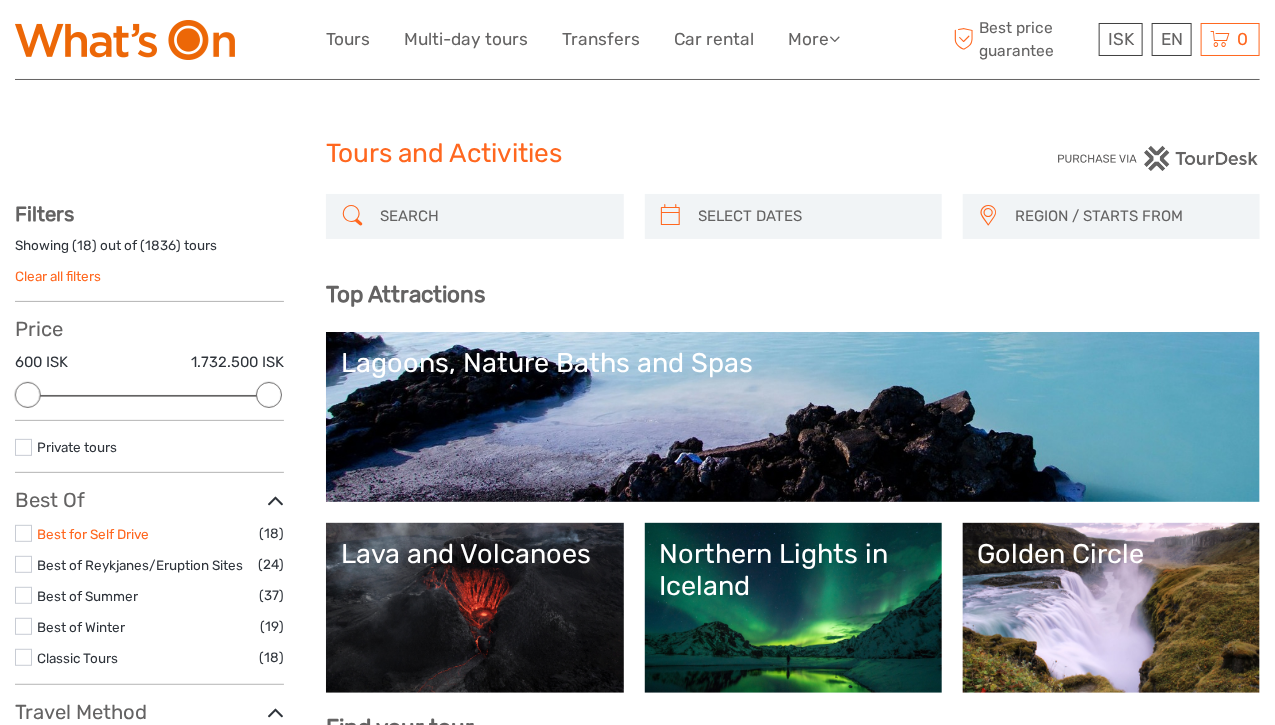 click on "Best for Self Drive" at bounding box center (93, 534) 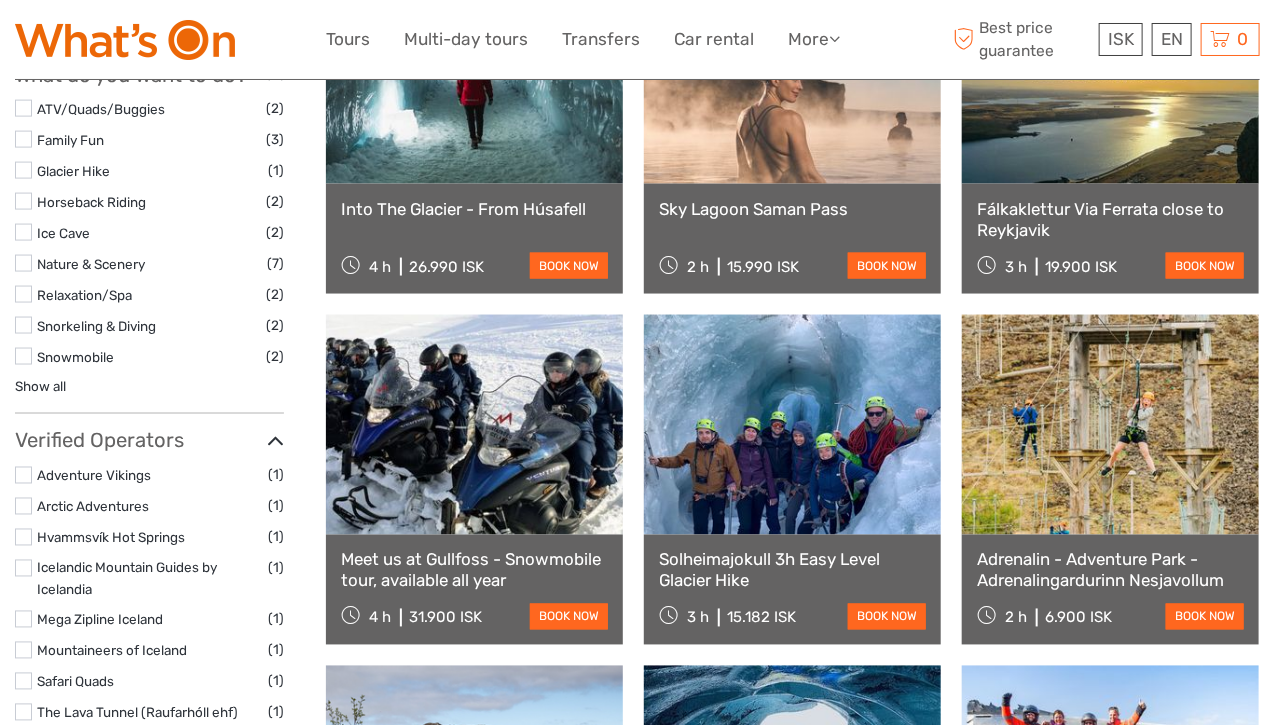 scroll, scrollTop: 1013, scrollLeft: 0, axis: vertical 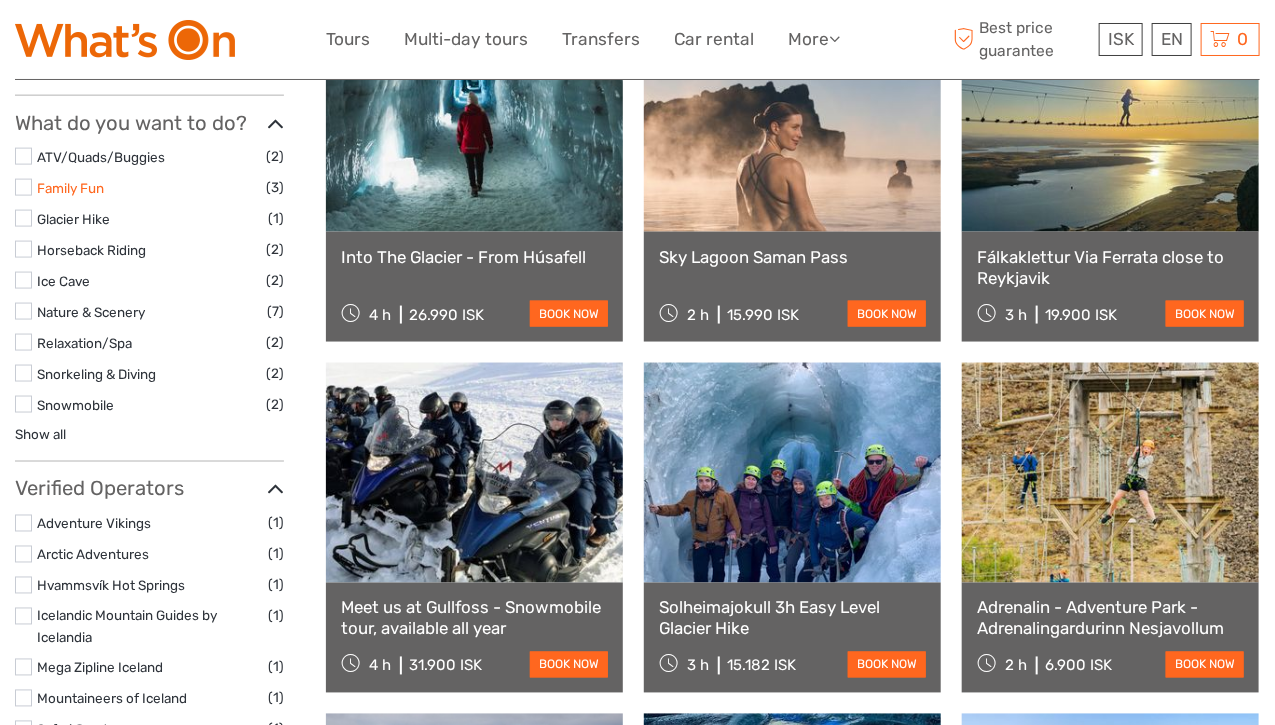 click on "Family Fun
(3)" at bounding box center [149, 187] 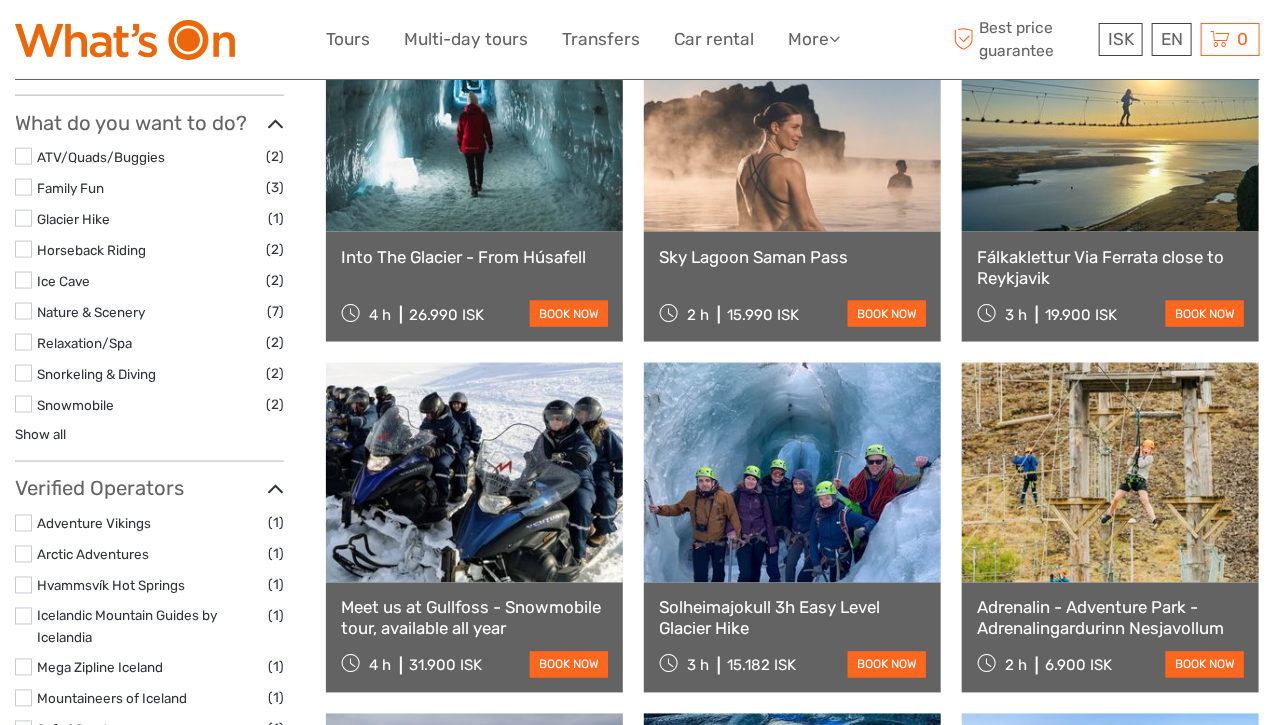 click at bounding box center [23, 187] 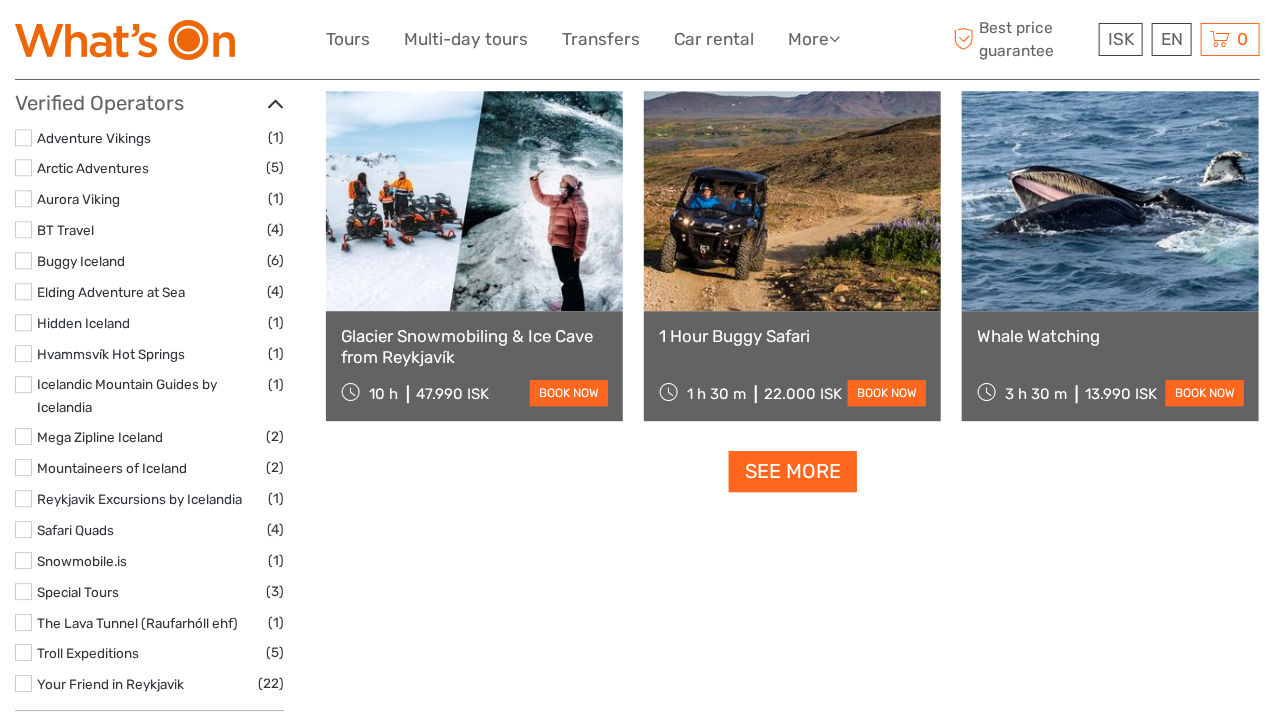 scroll, scrollTop: 2013, scrollLeft: 0, axis: vertical 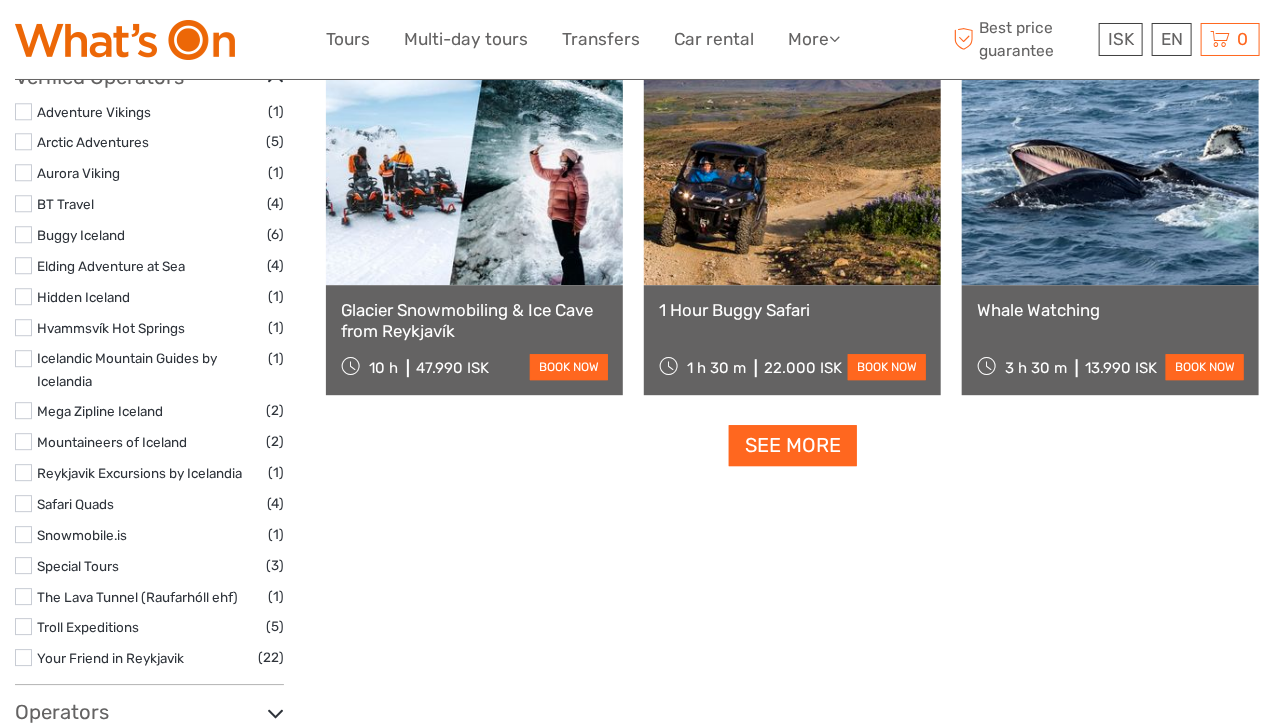 click on "See more" at bounding box center [793, 445] 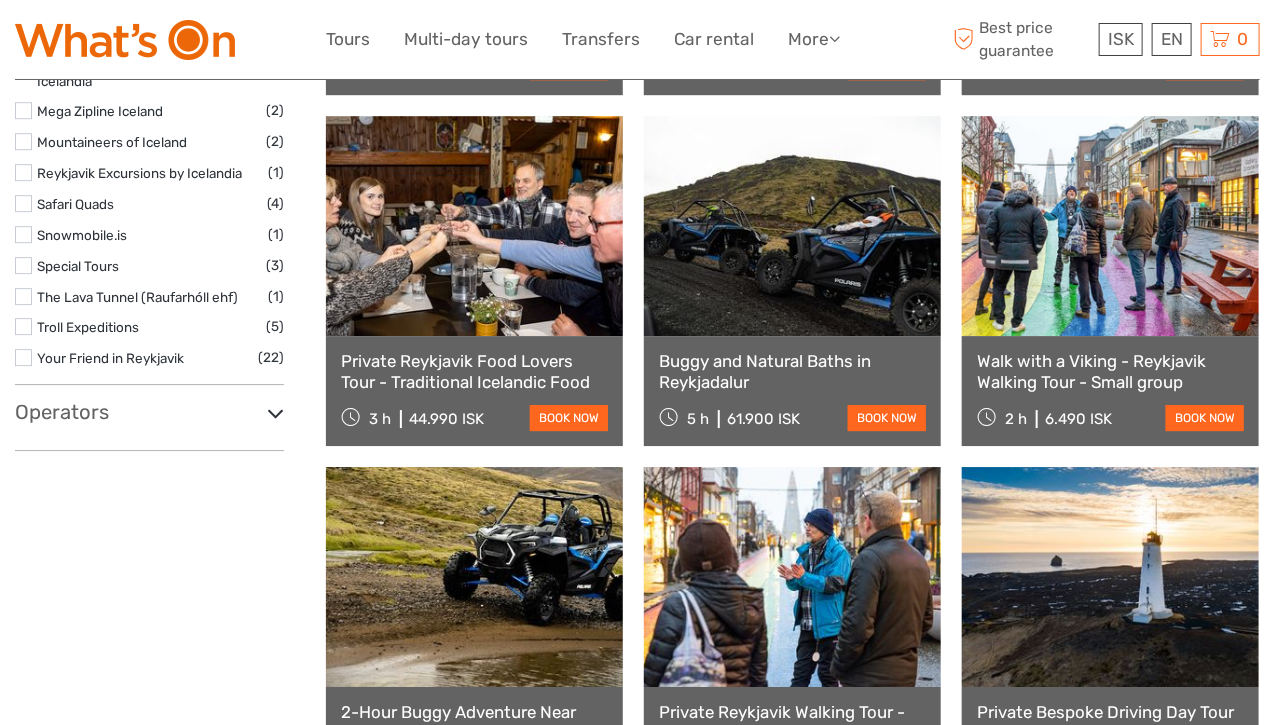 scroll, scrollTop: 2413, scrollLeft: 0, axis: vertical 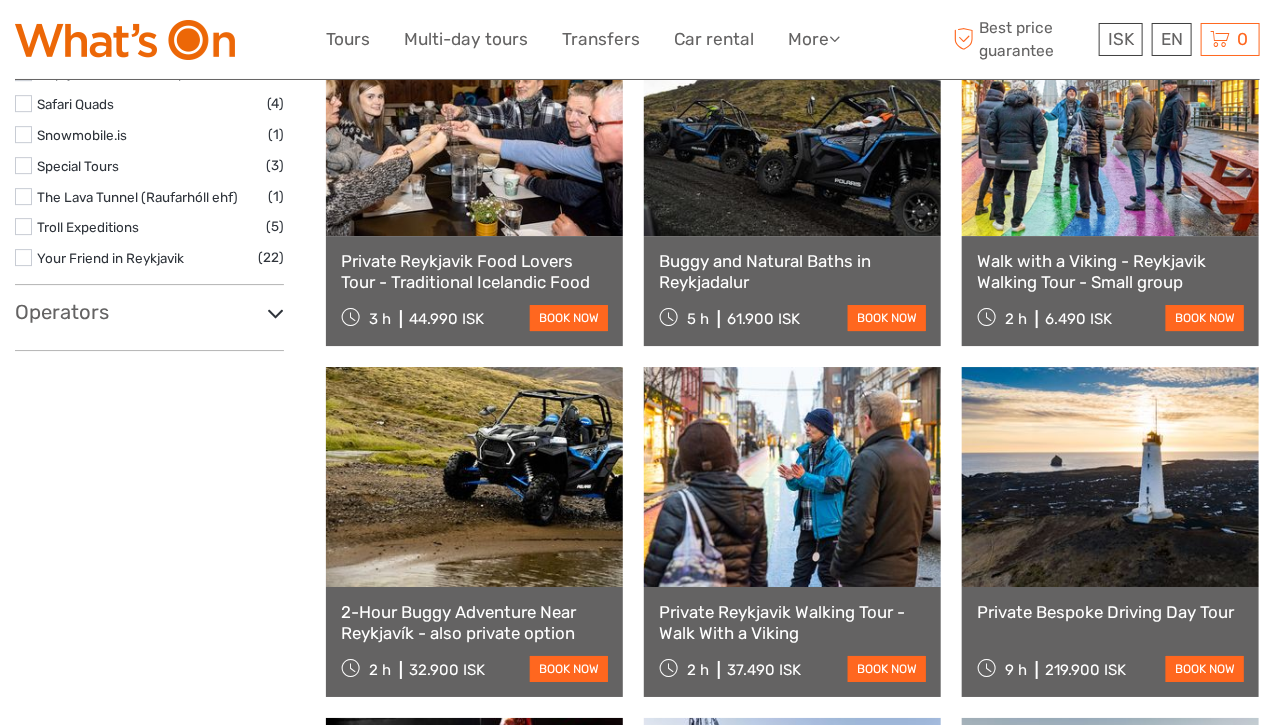 click on "Walk with a Viking - Reykjavik Walking Tour - Small group
2 h
6.490 ISK
book now" at bounding box center [1110, 291] 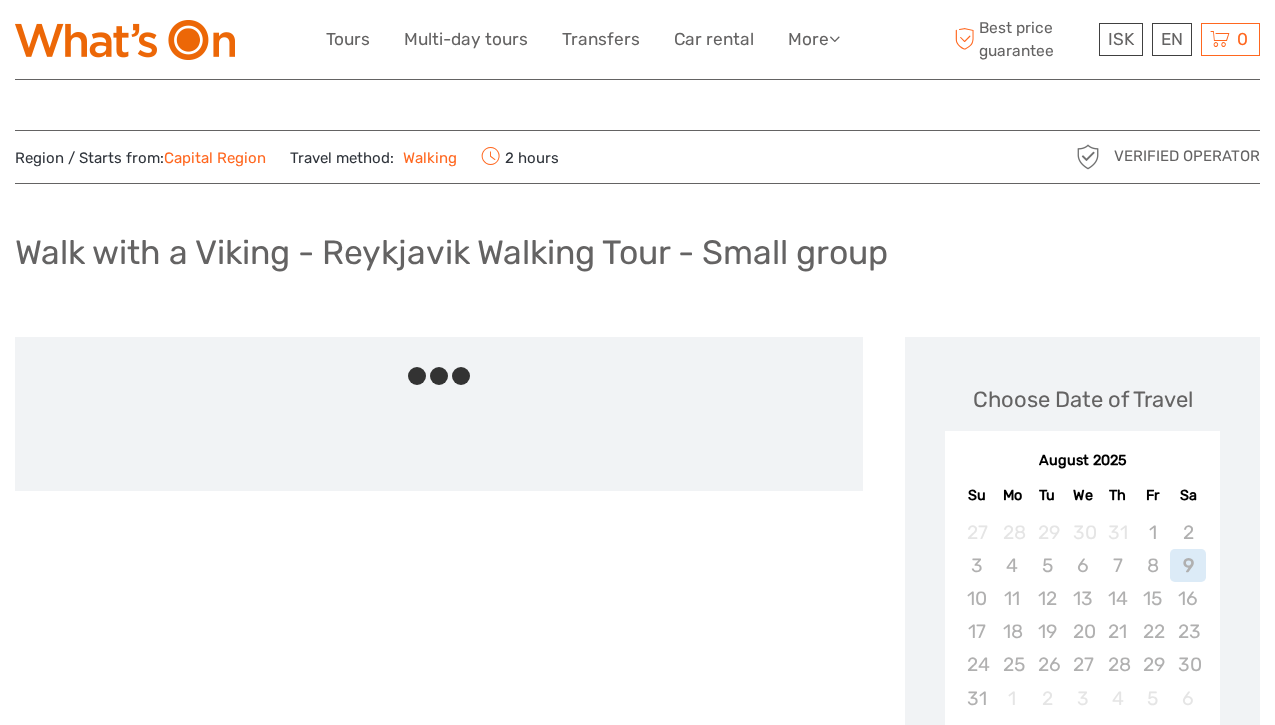 scroll, scrollTop: 0, scrollLeft: 0, axis: both 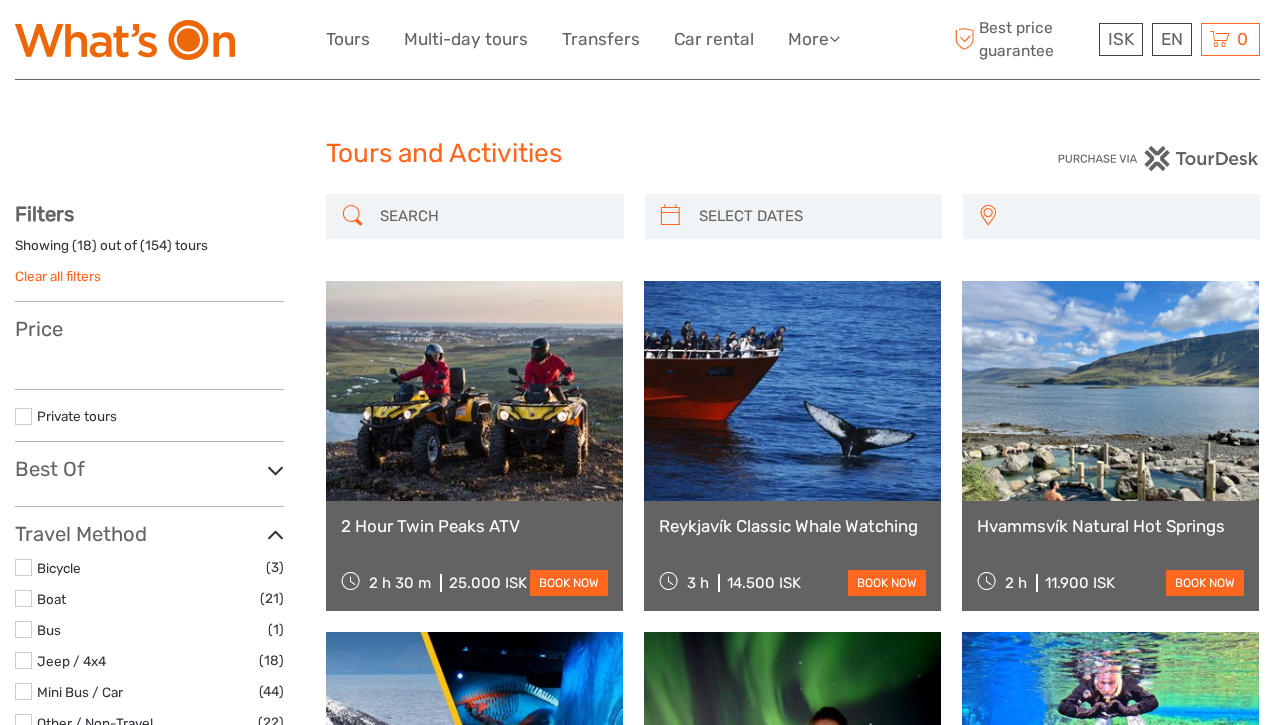 select 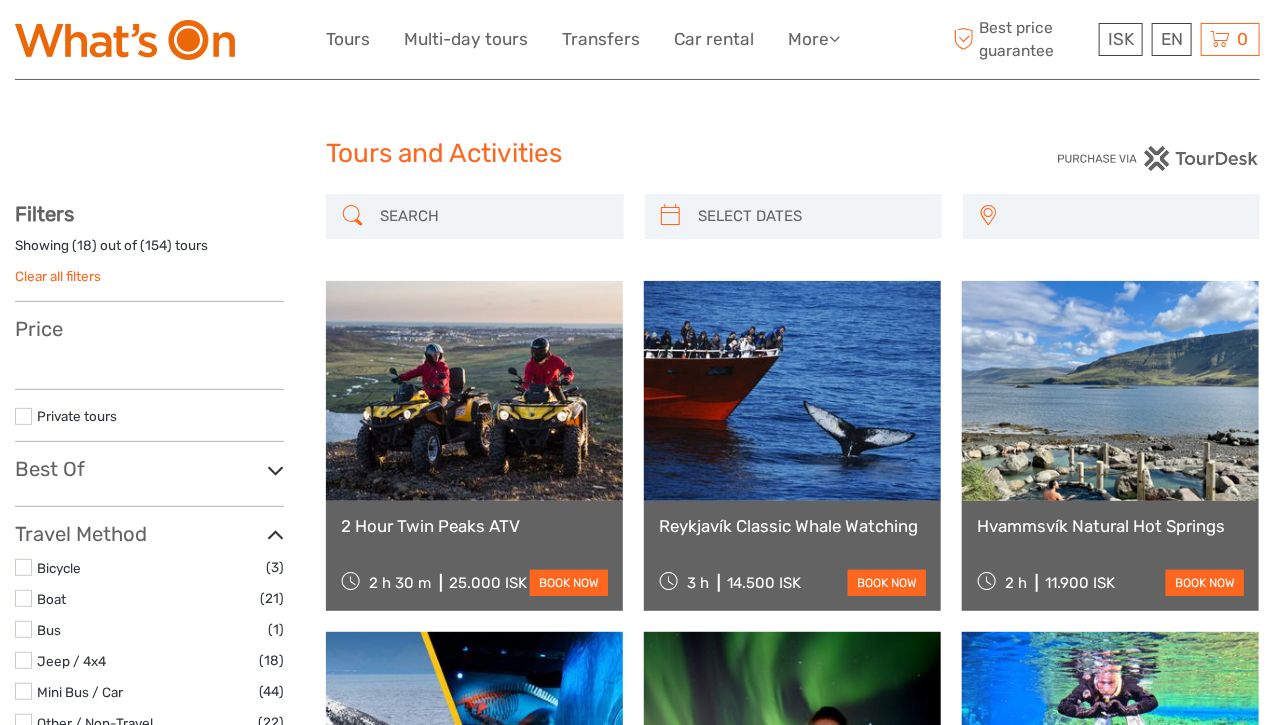 scroll, scrollTop: 2357, scrollLeft: 0, axis: vertical 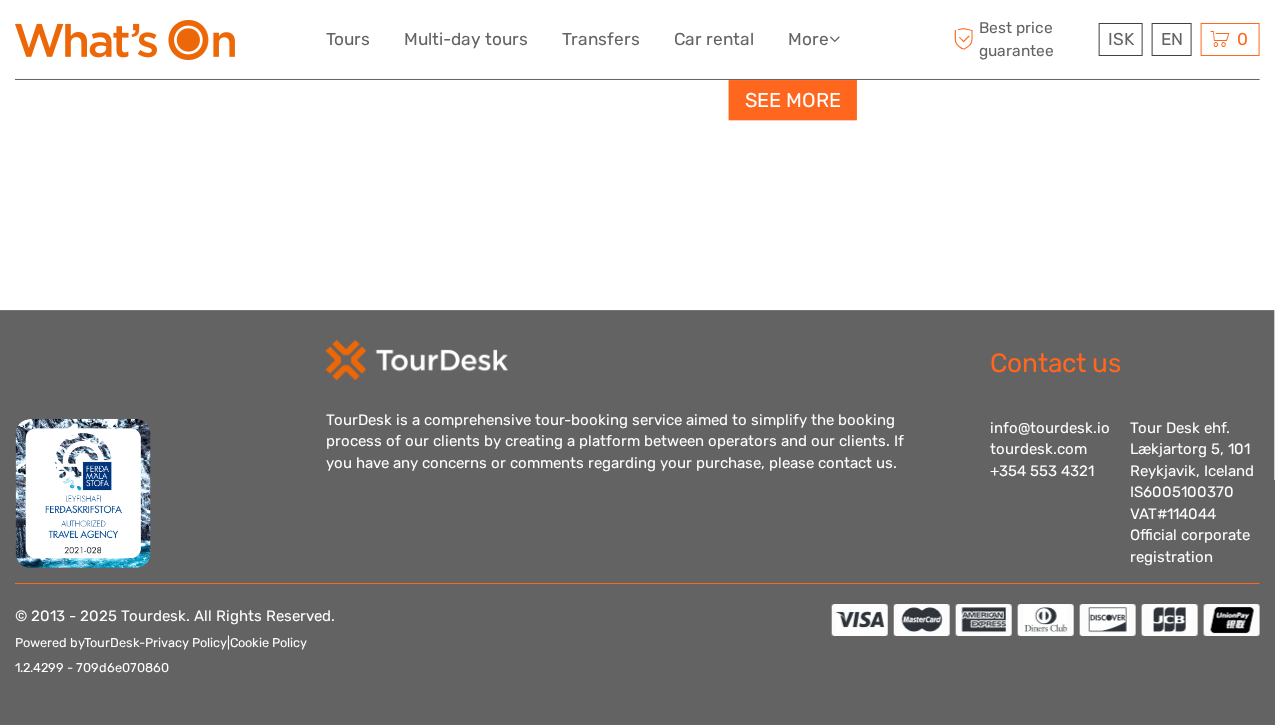 select 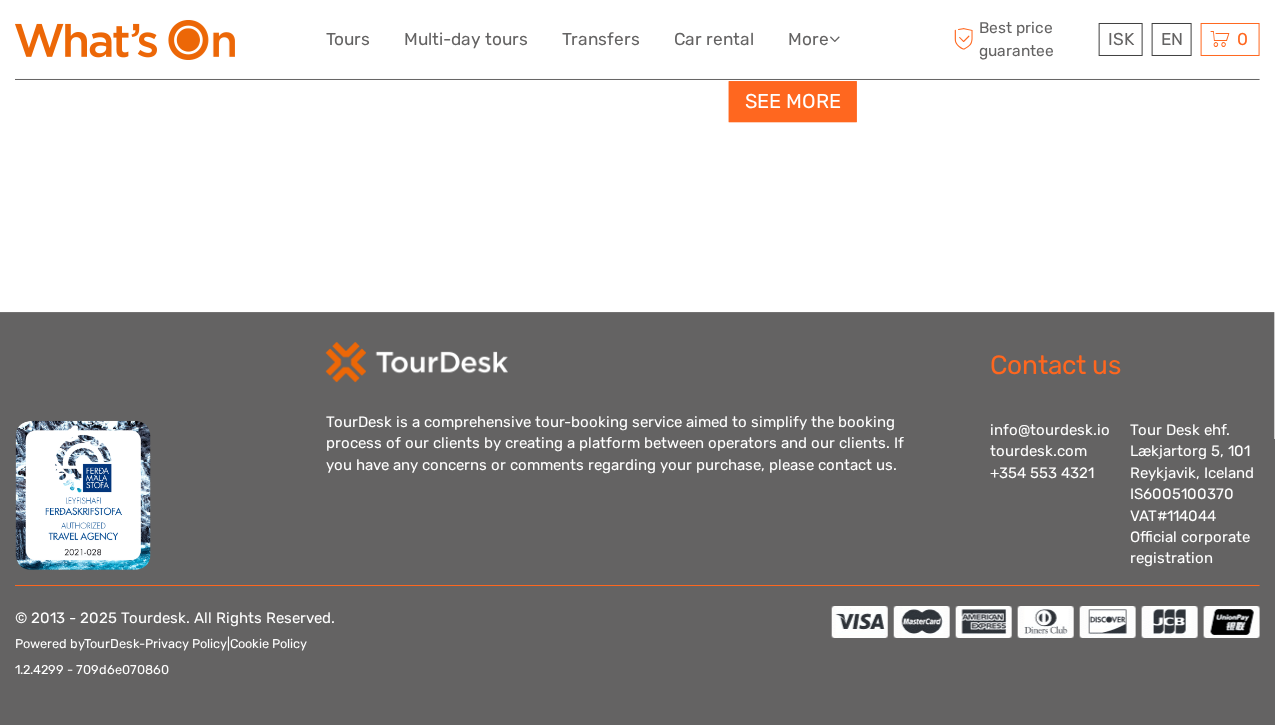 scroll, scrollTop: 0, scrollLeft: 0, axis: both 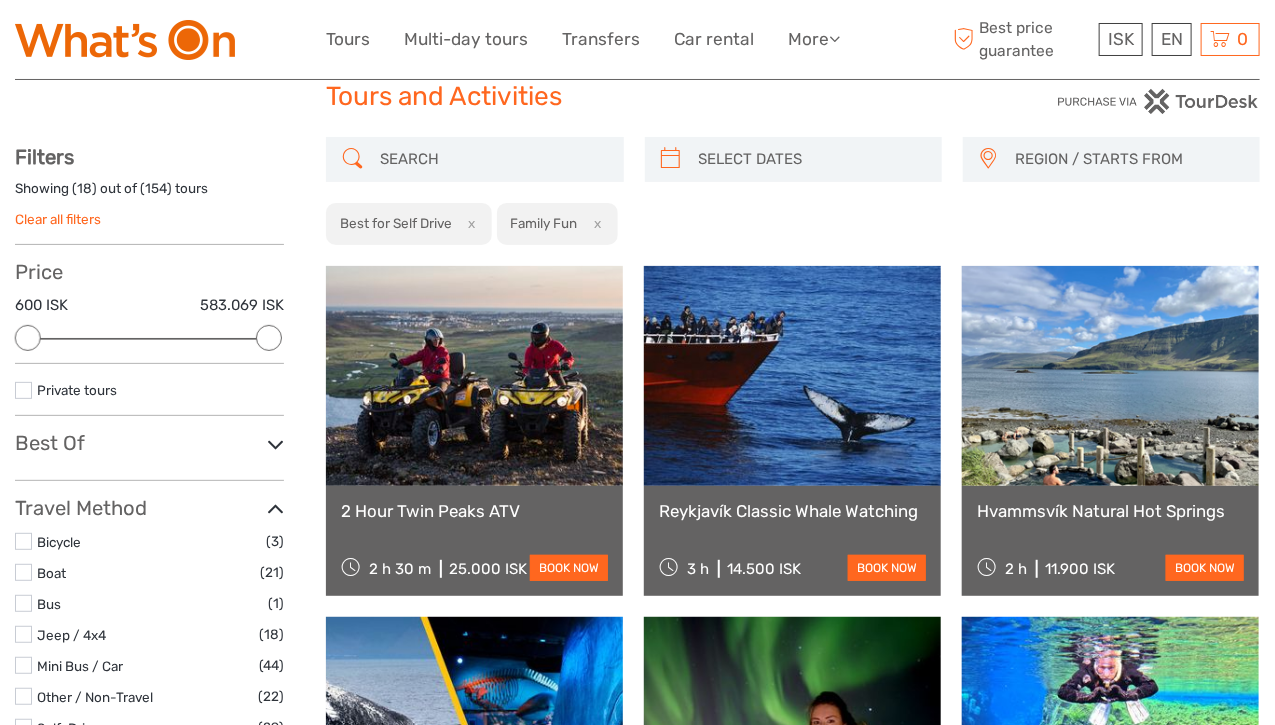 click on "Hvammsvík Natural Hot Springs" at bounding box center (1110, 511) 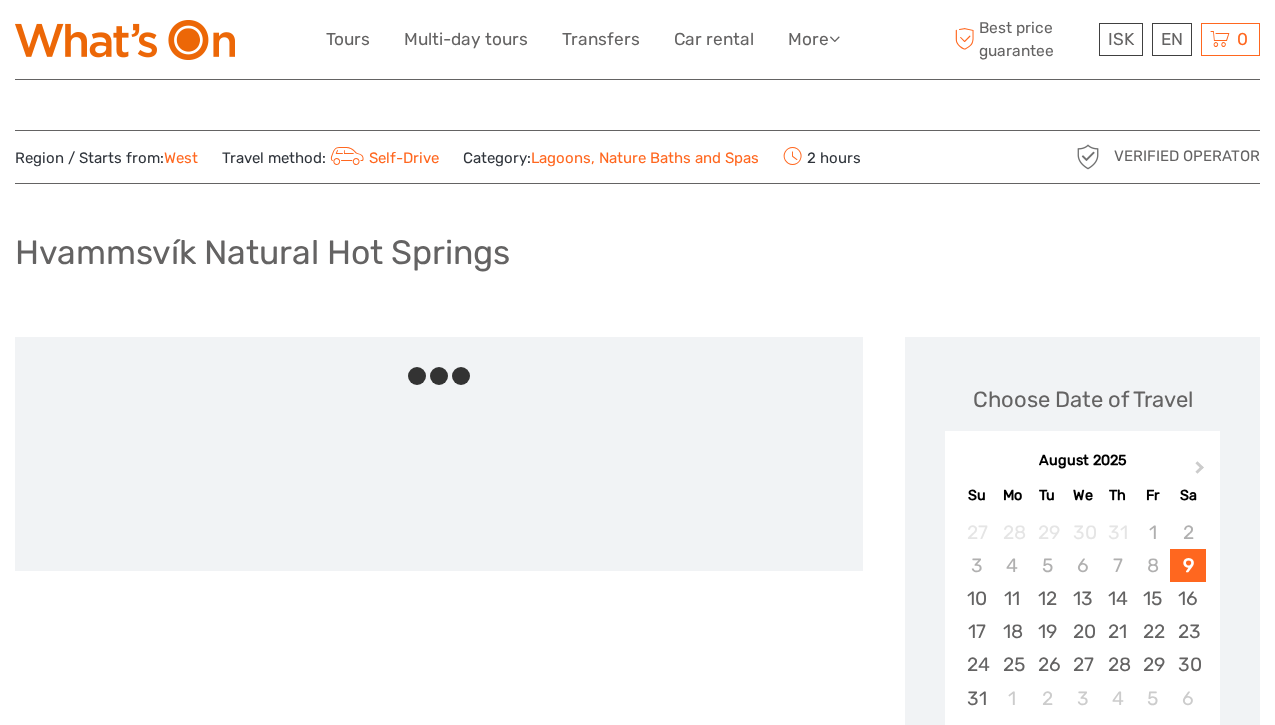 scroll, scrollTop: 0, scrollLeft: 0, axis: both 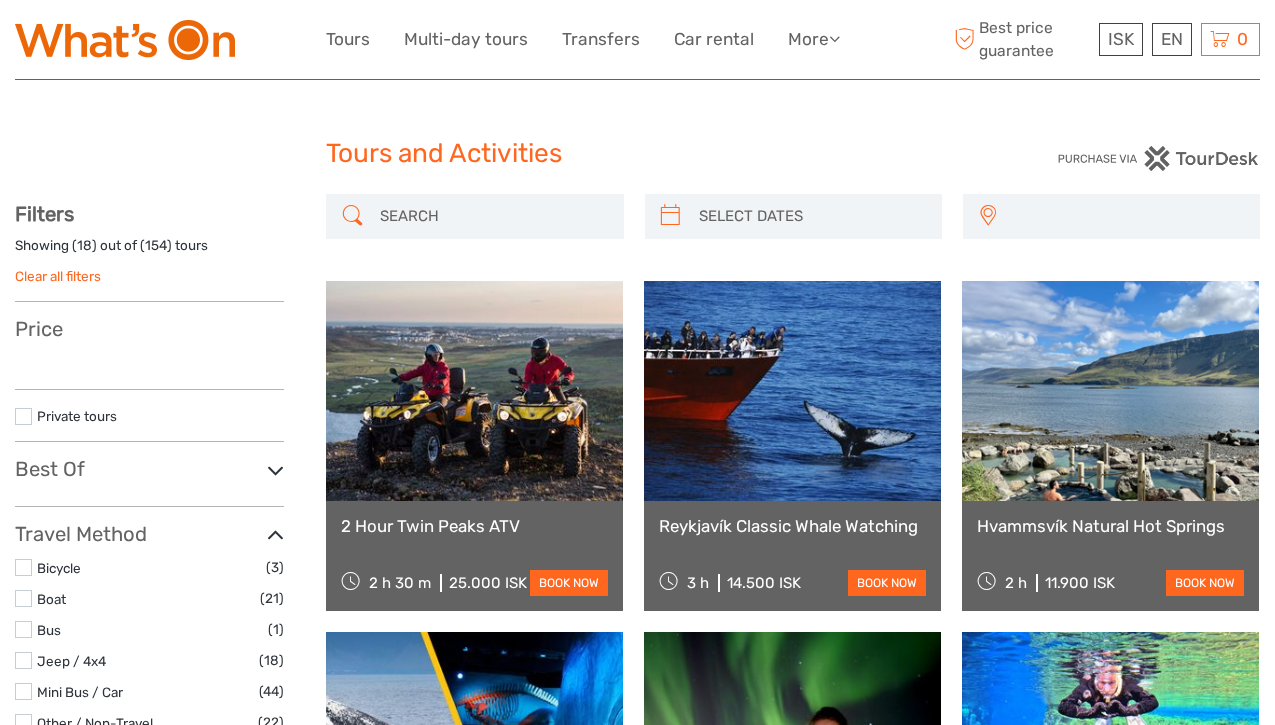 select 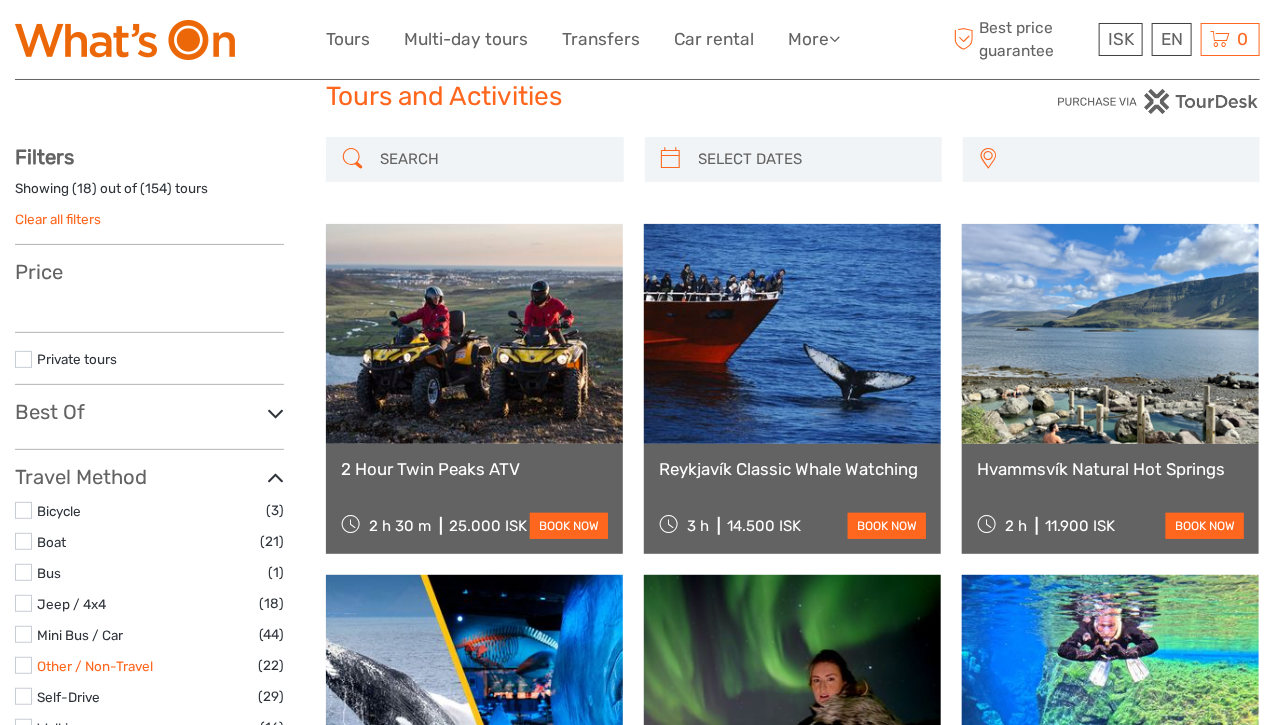select 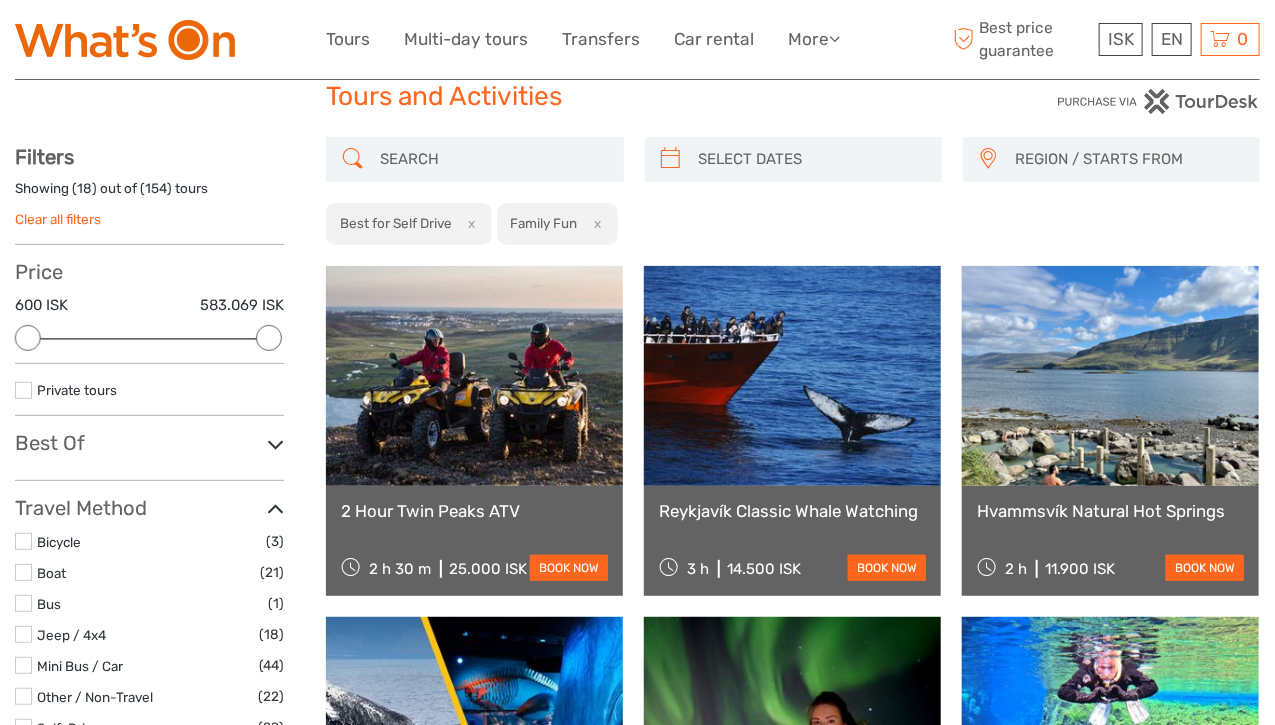 scroll, scrollTop: 657, scrollLeft: 0, axis: vertical 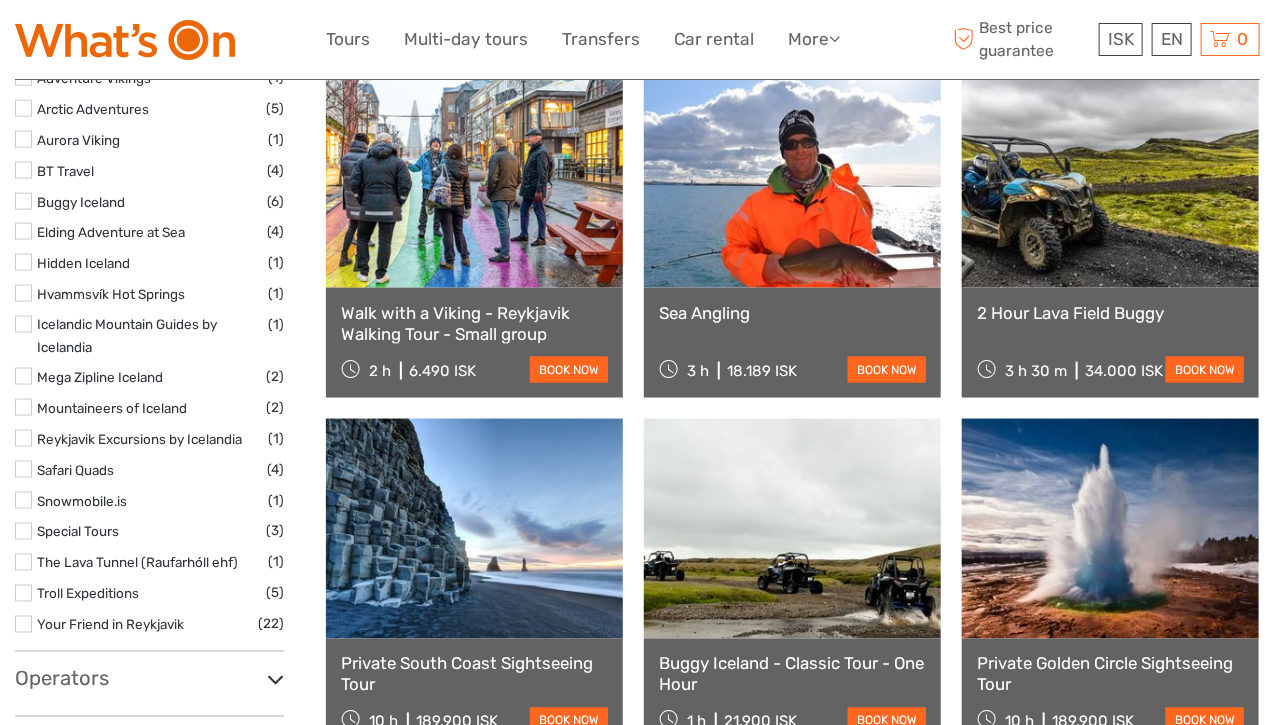 click at bounding box center [23, 593] 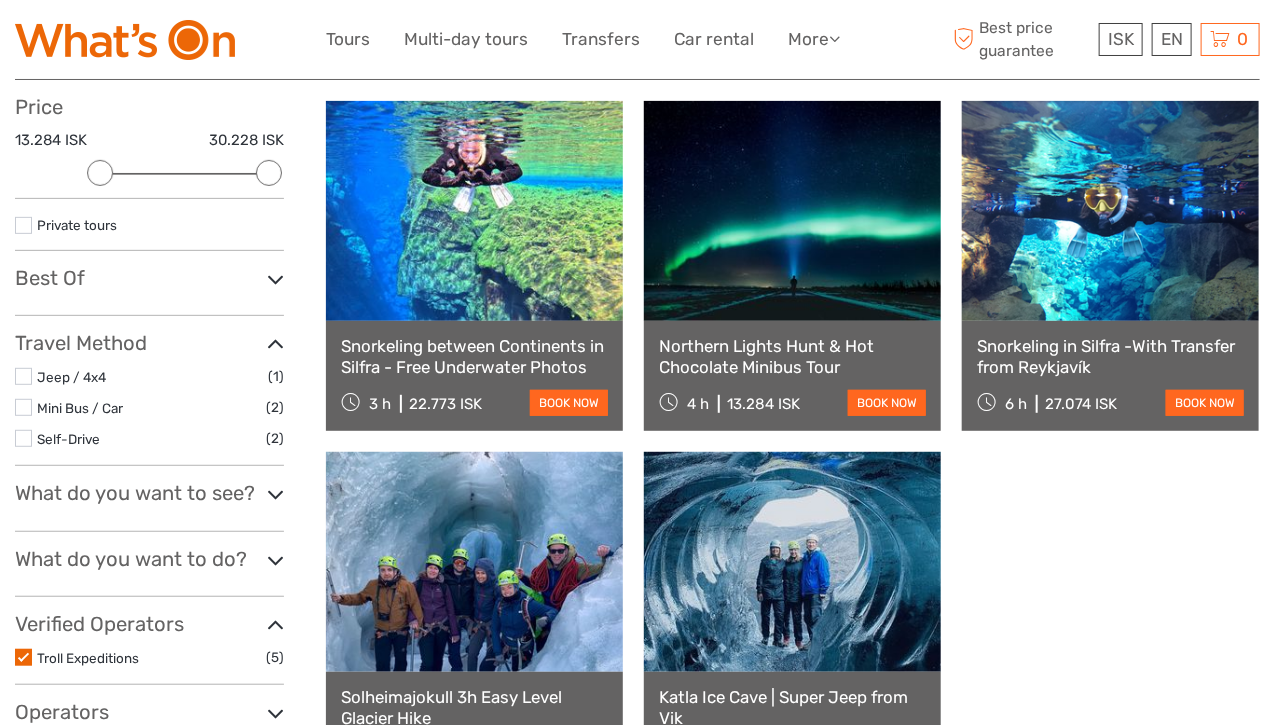 scroll, scrollTop: 313, scrollLeft: 0, axis: vertical 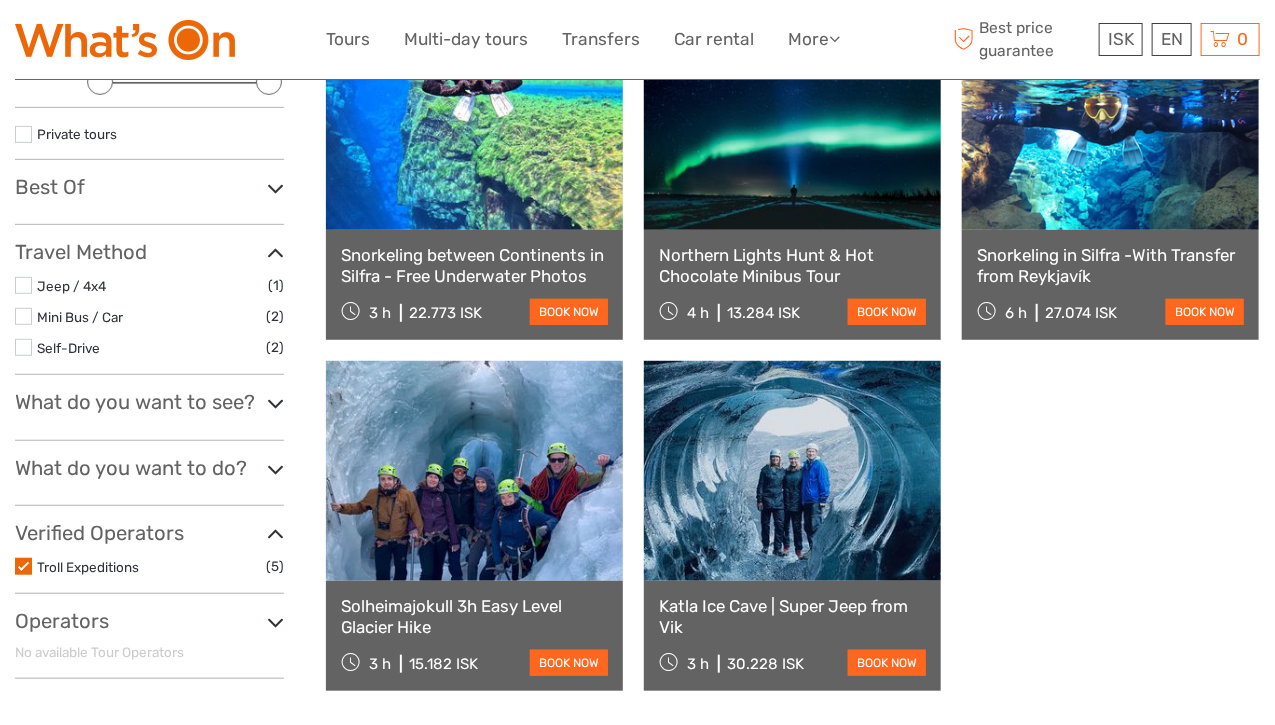 click at bounding box center [23, 566] 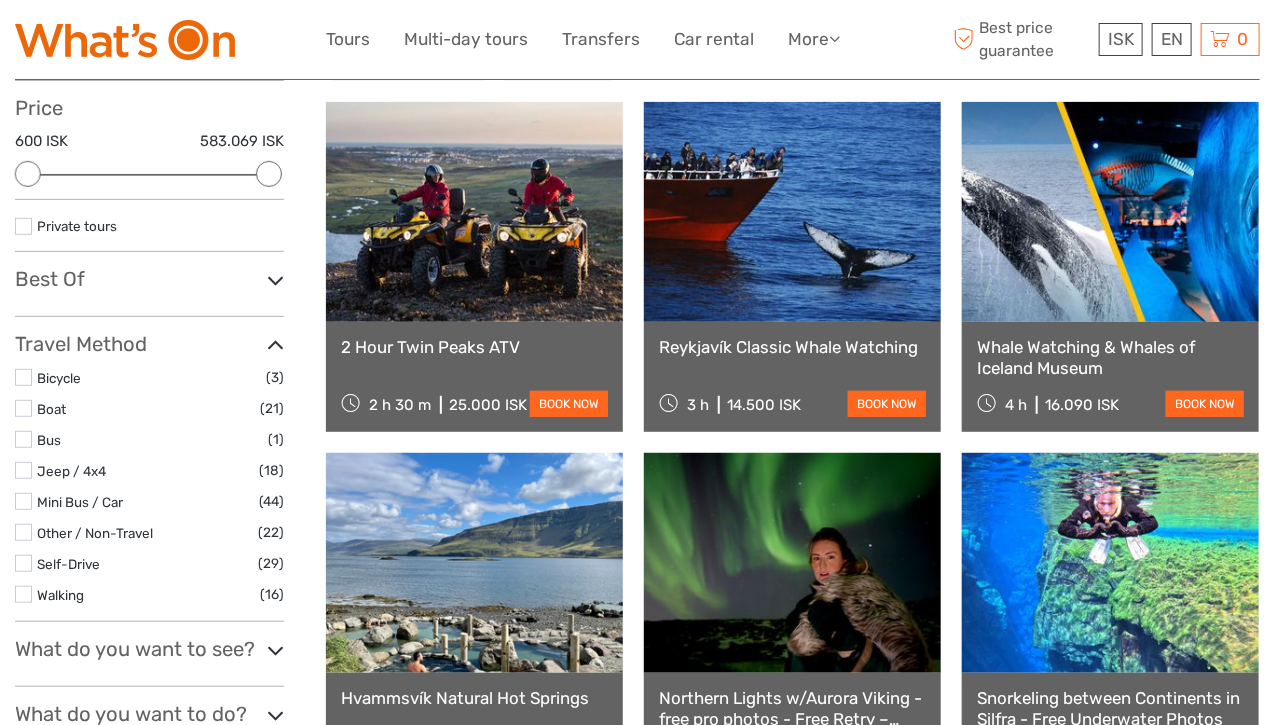 scroll, scrollTop: 163, scrollLeft: 0, axis: vertical 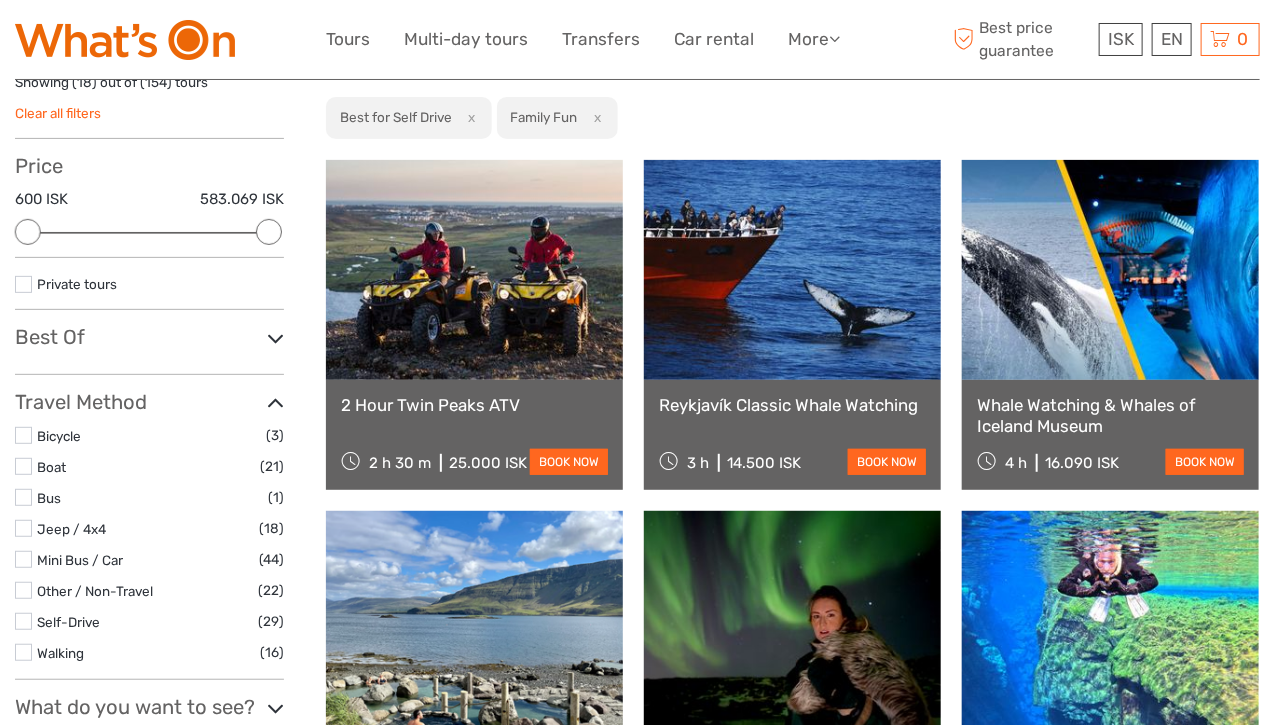click at bounding box center [23, 559] 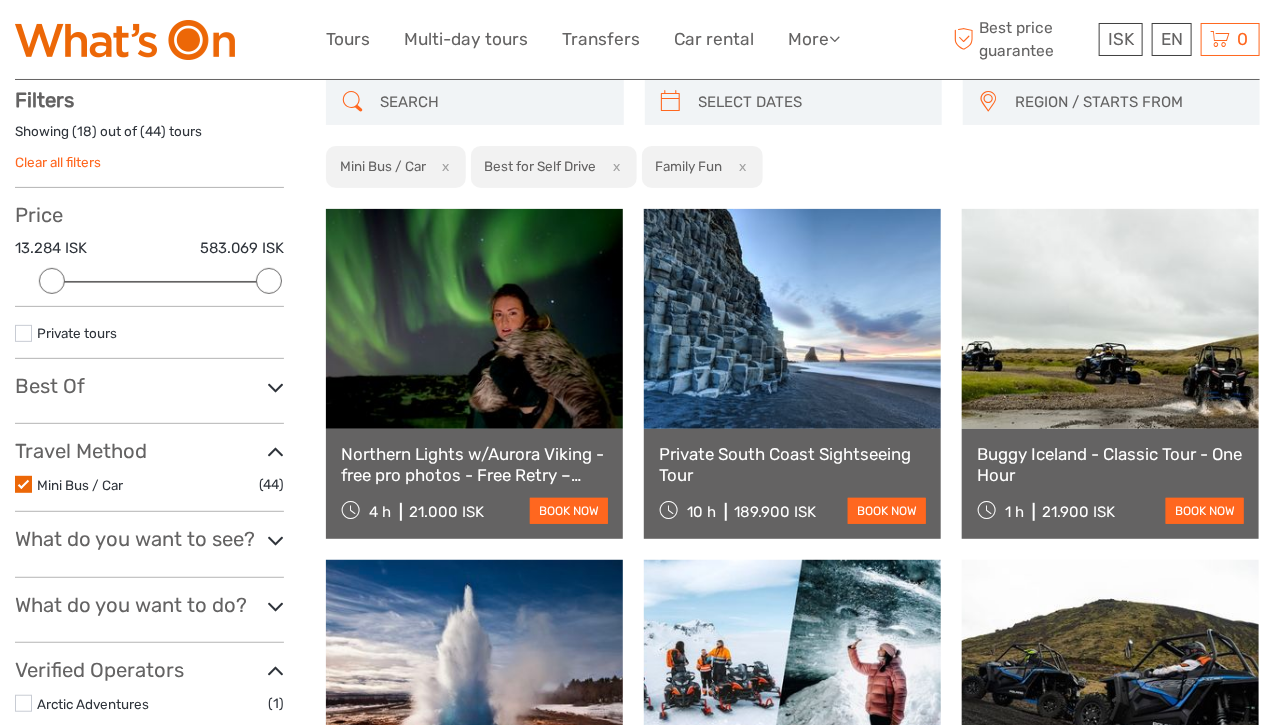 scroll, scrollTop: 113, scrollLeft: 0, axis: vertical 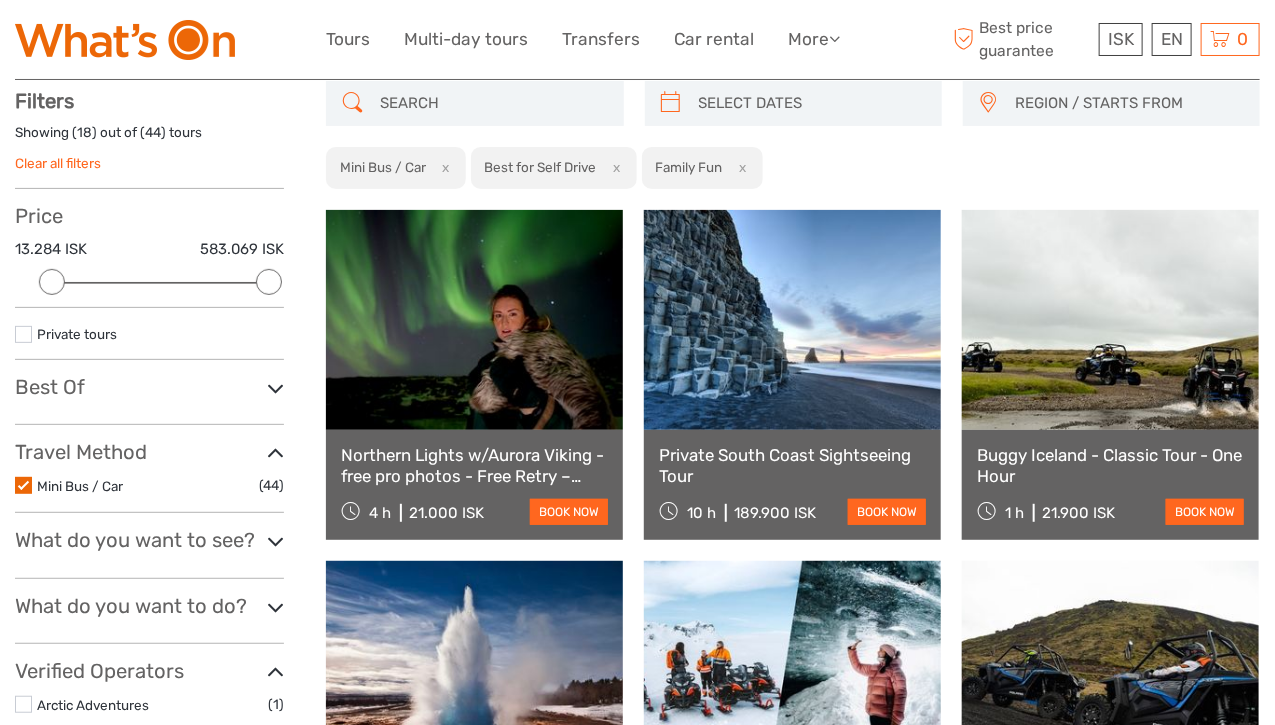 click at bounding box center [23, 485] 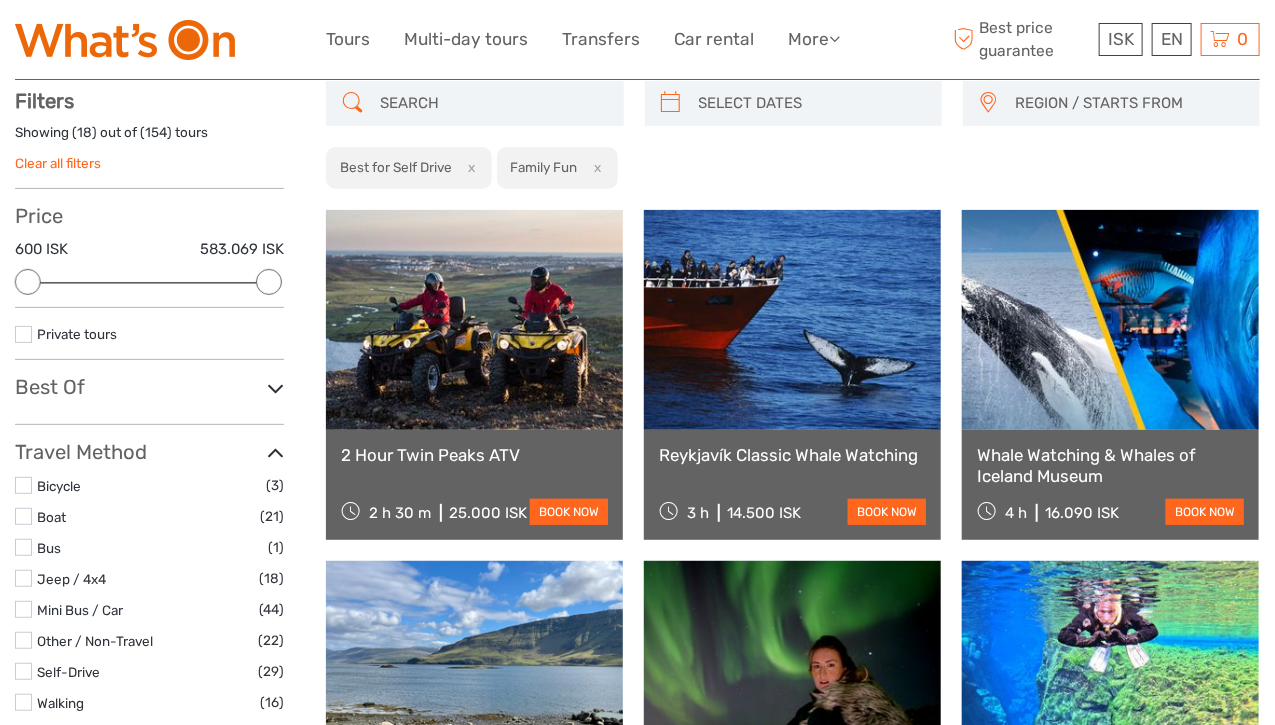scroll, scrollTop: 313, scrollLeft: 0, axis: vertical 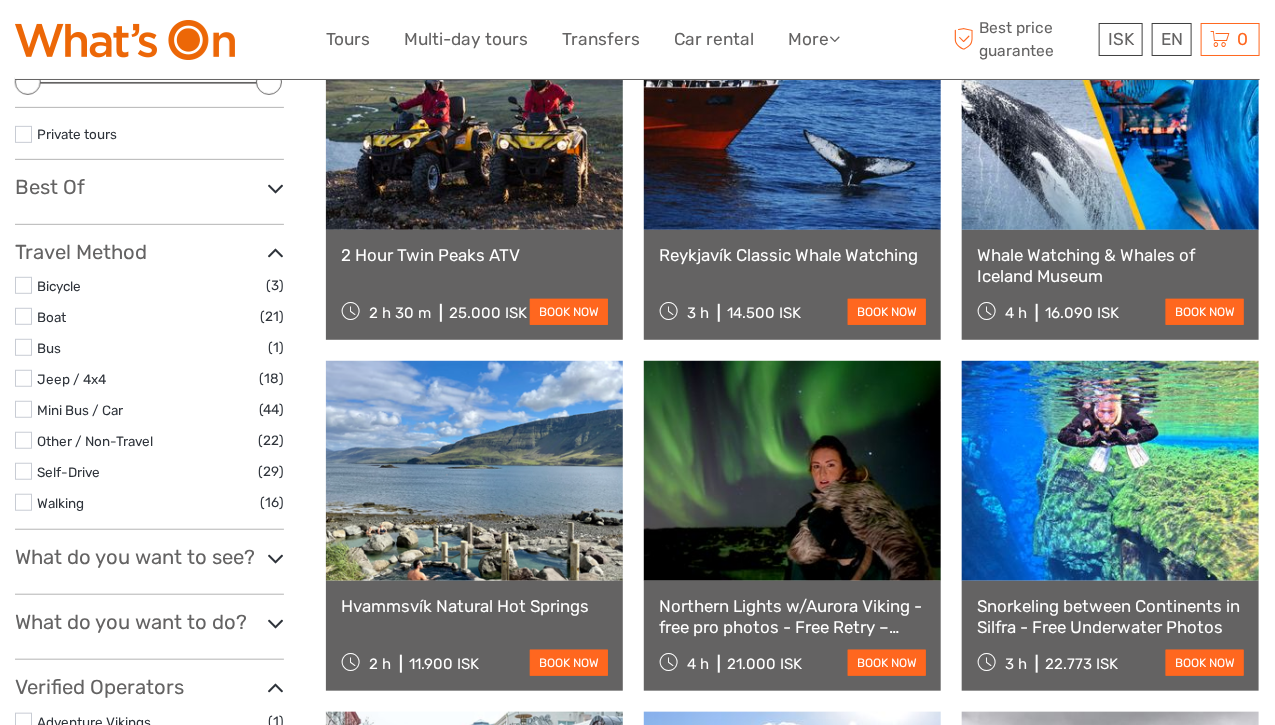 click on "Other / Non-Travel
(22)" at bounding box center [149, 440] 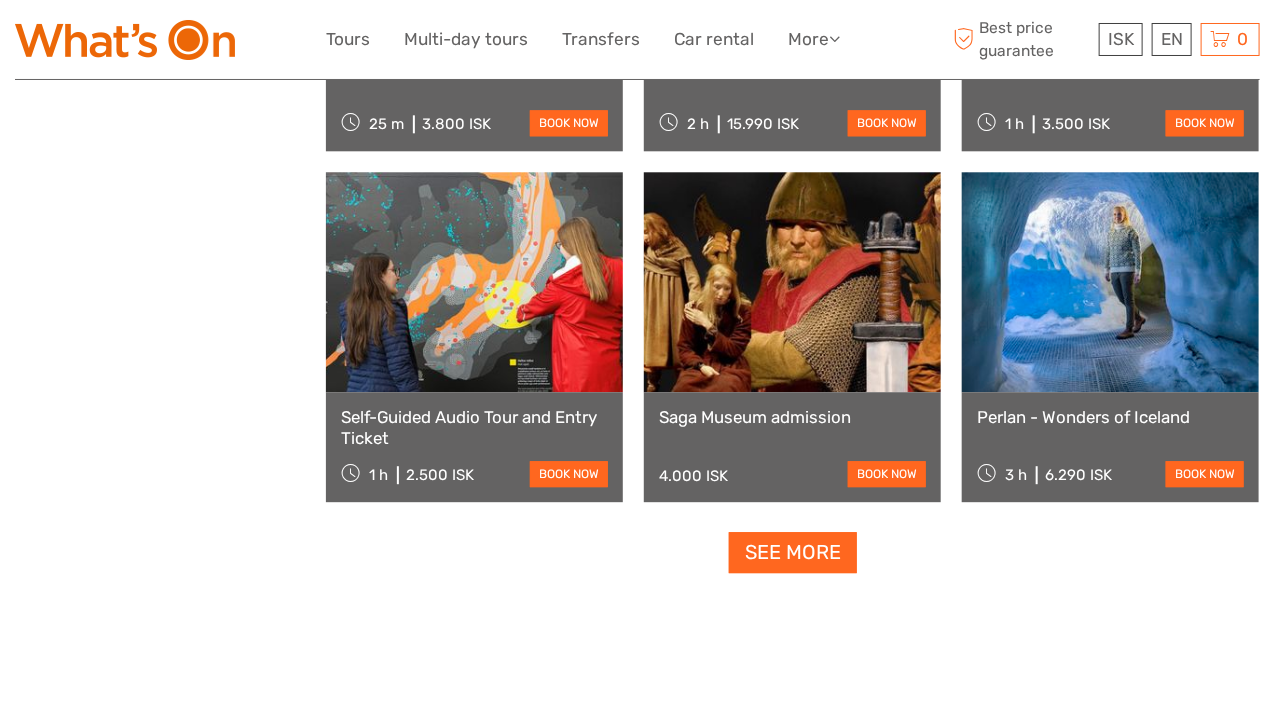 scroll, scrollTop: 2113, scrollLeft: 0, axis: vertical 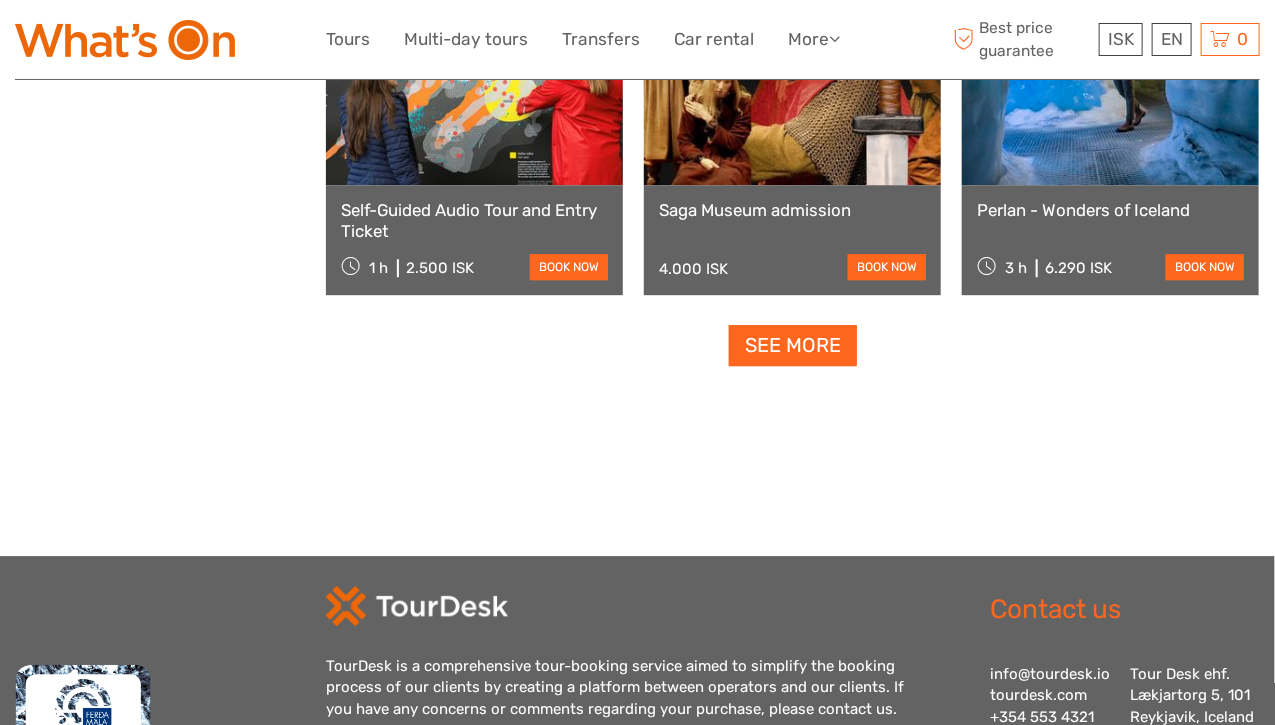 click on "See more" at bounding box center (793, 345) 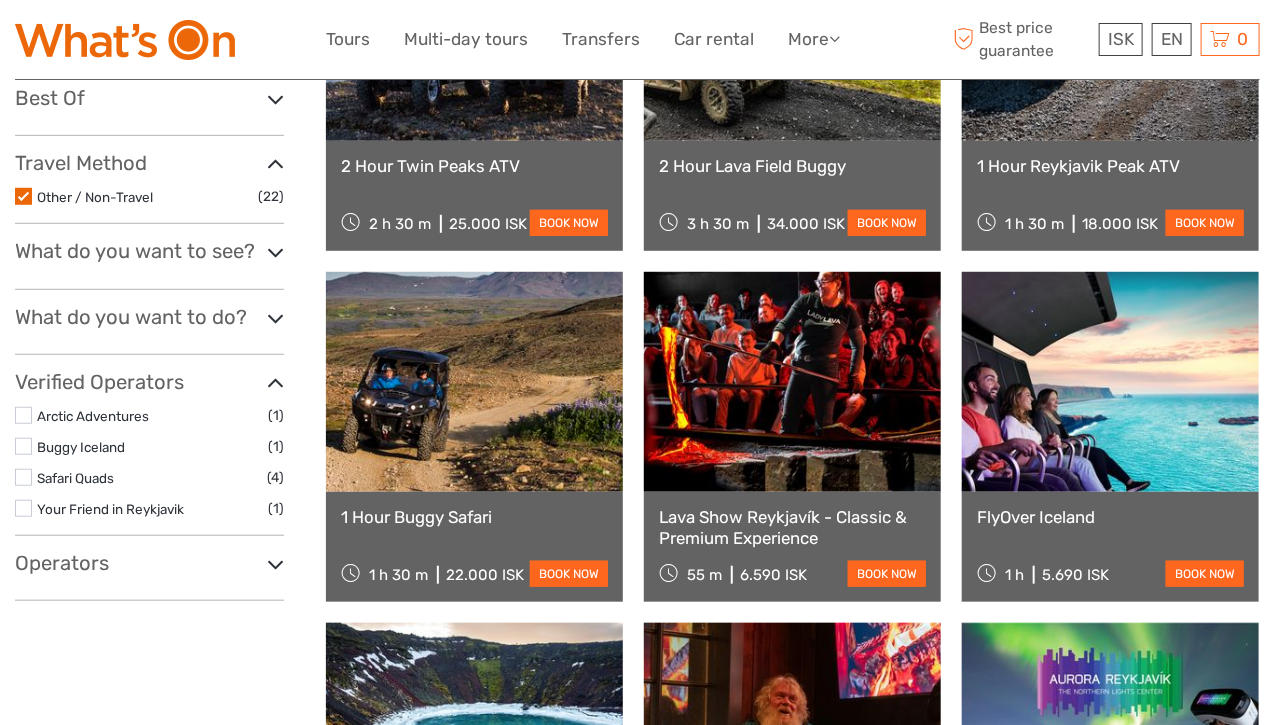 scroll, scrollTop: 500, scrollLeft: 0, axis: vertical 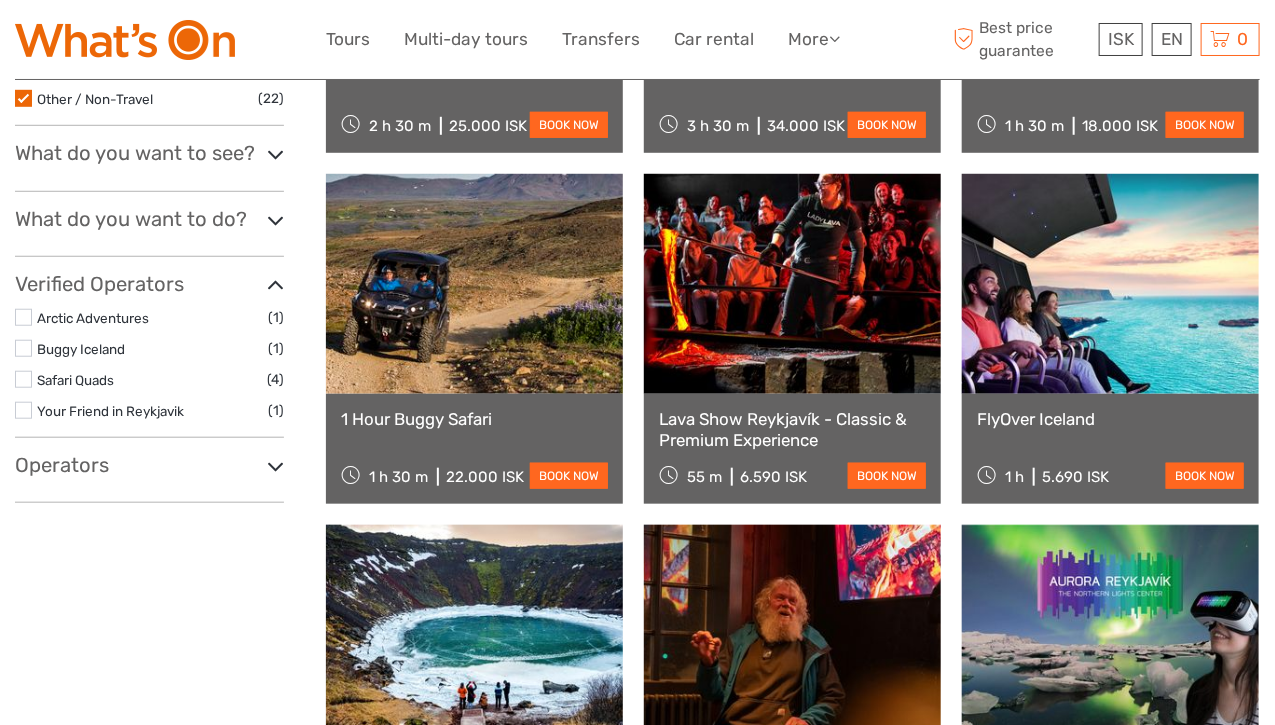 click at bounding box center [23, 98] 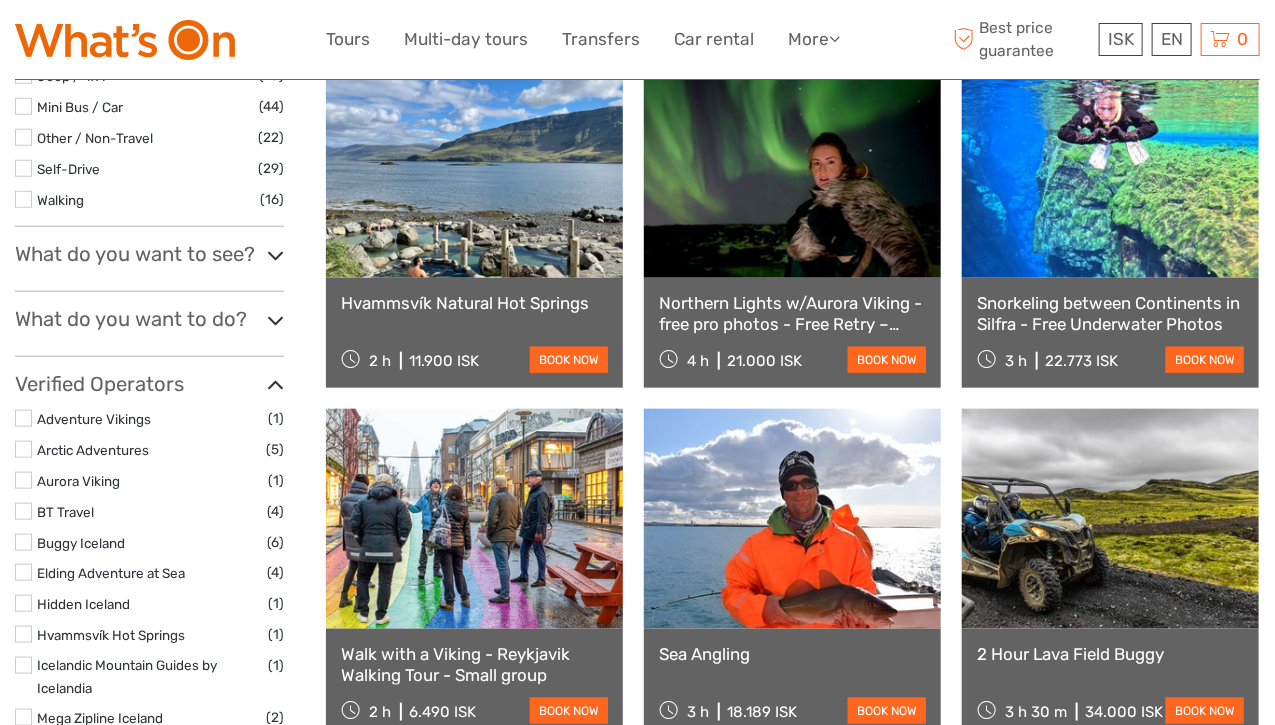 scroll, scrollTop: 413, scrollLeft: 0, axis: vertical 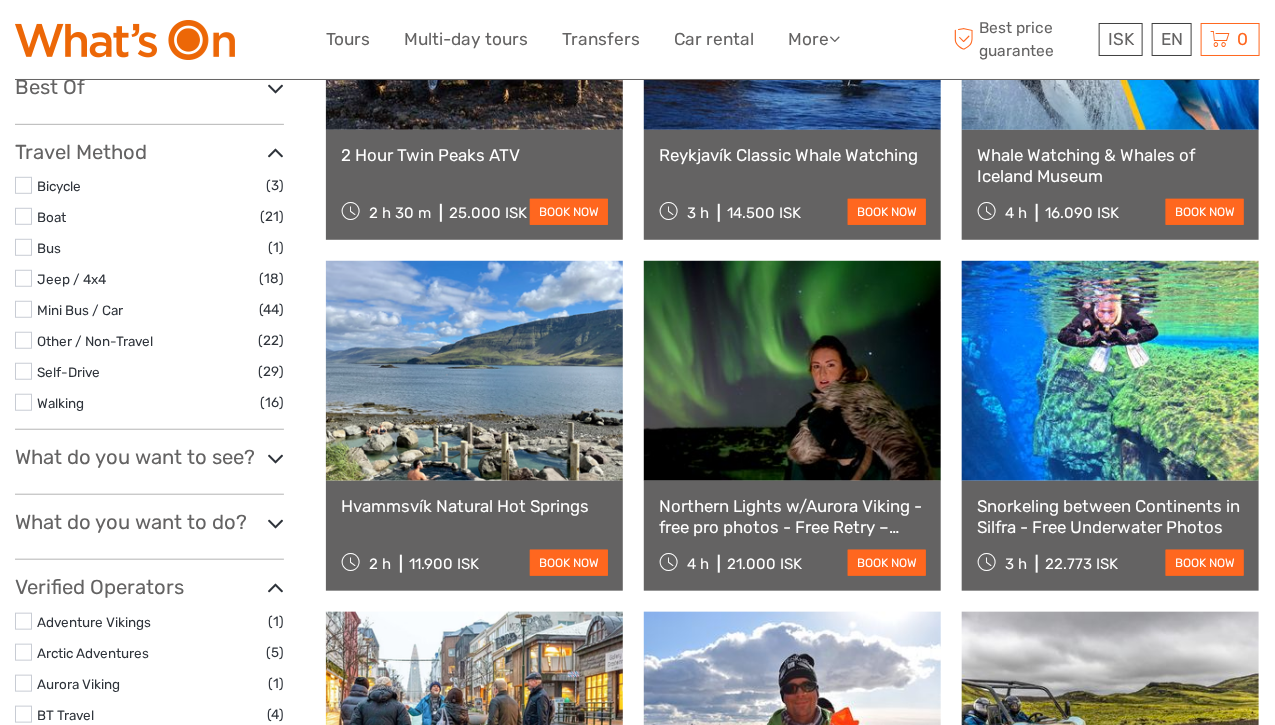 click on "What do you want to see?" at bounding box center [149, 457] 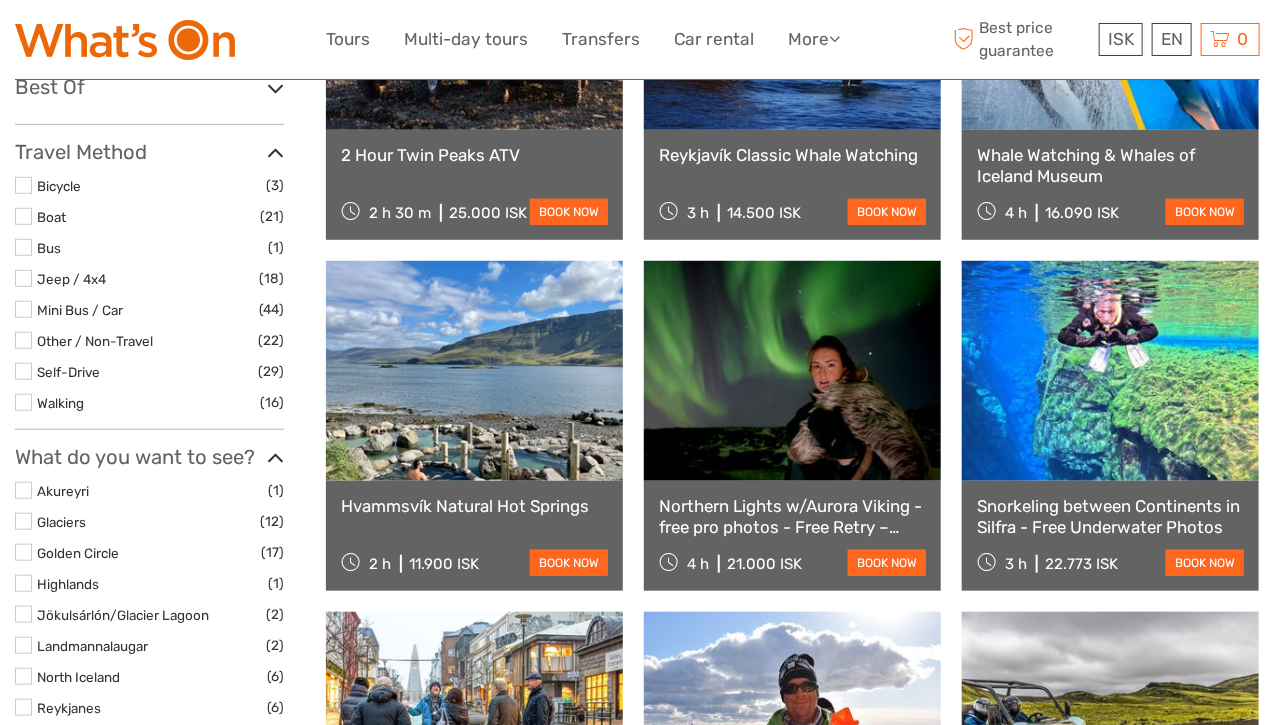 click at bounding box center (23, 552) 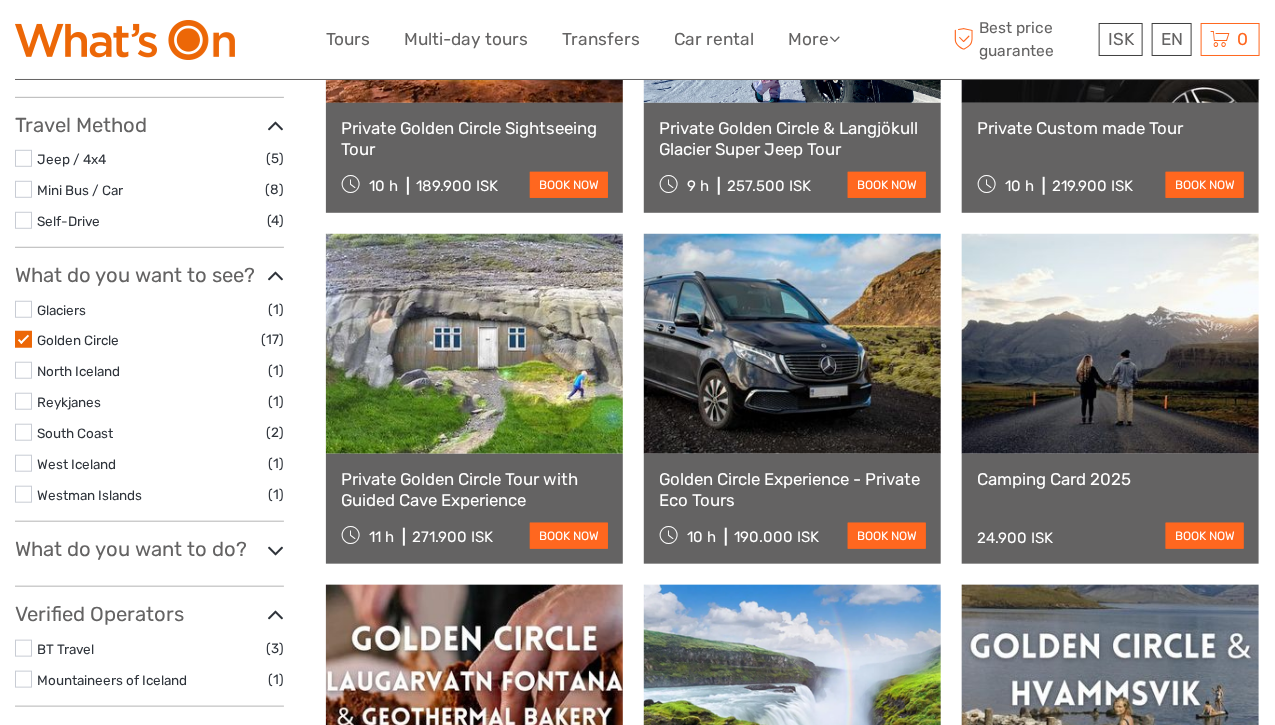 scroll, scrollTop: 513, scrollLeft: 0, axis: vertical 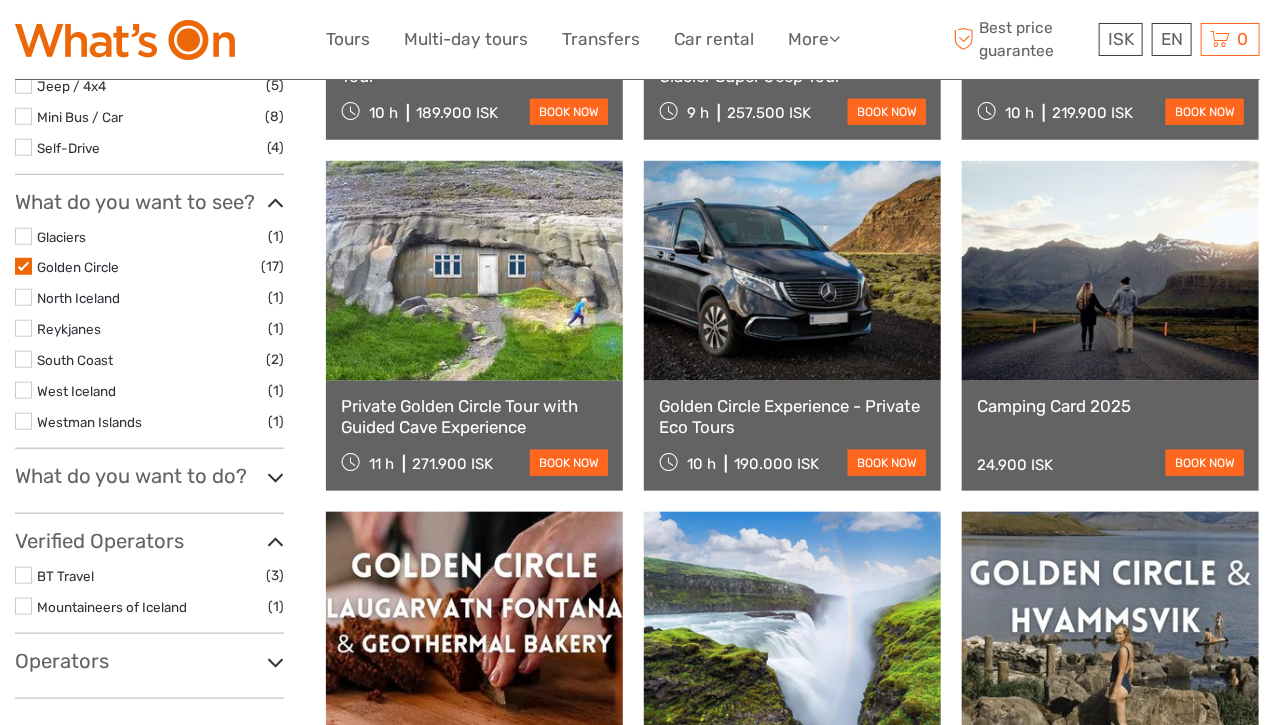 click on "Golden Circle Experience - Private Eco Tours" at bounding box center (792, 416) 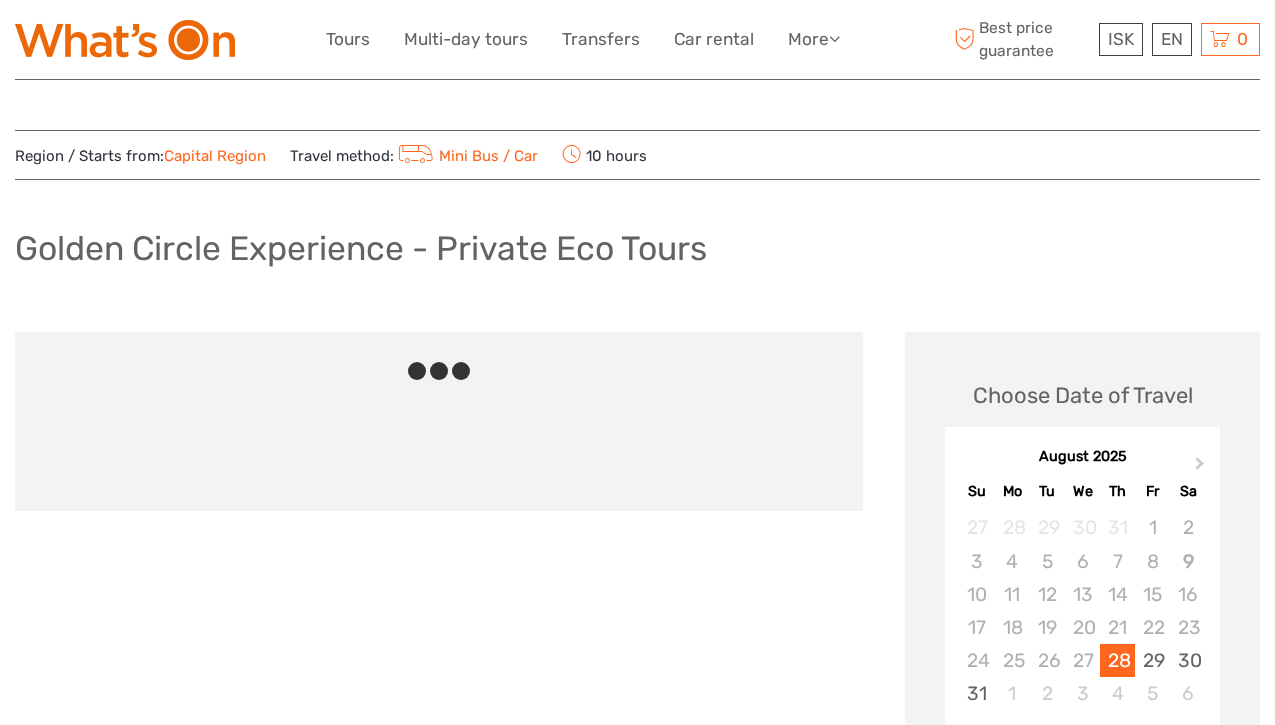scroll, scrollTop: 0, scrollLeft: 0, axis: both 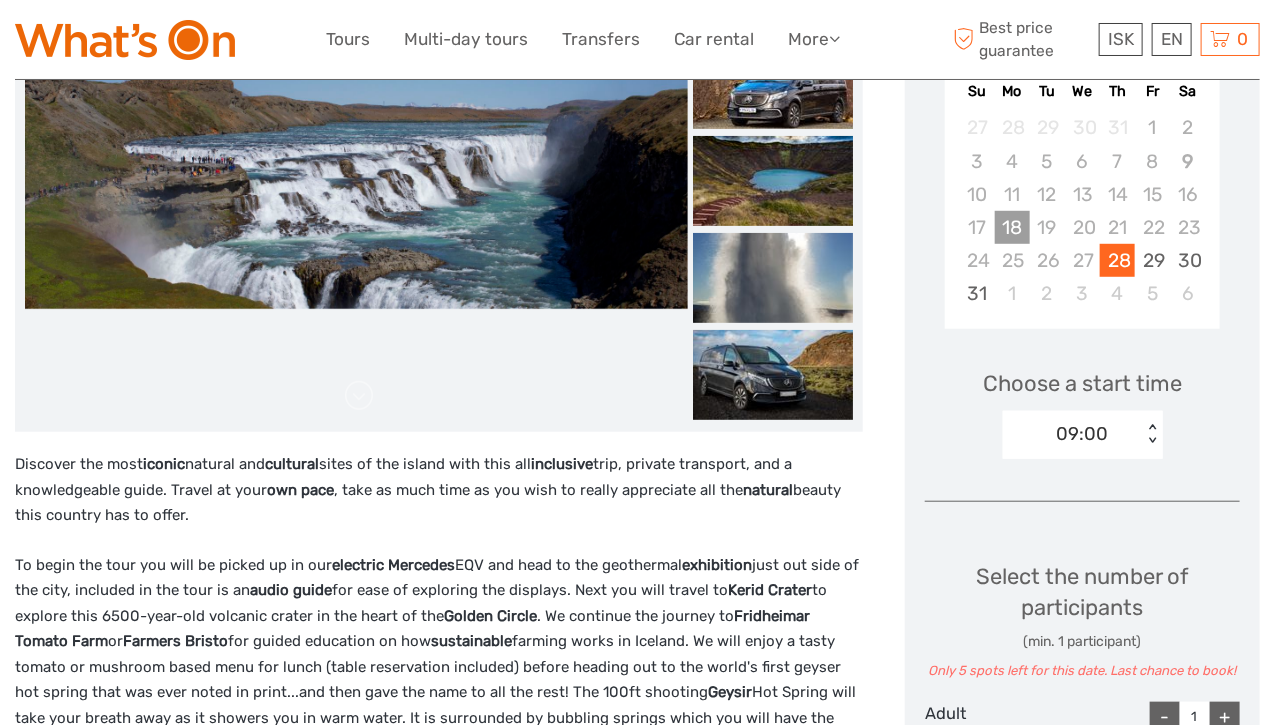 click on "18" at bounding box center (1012, 227) 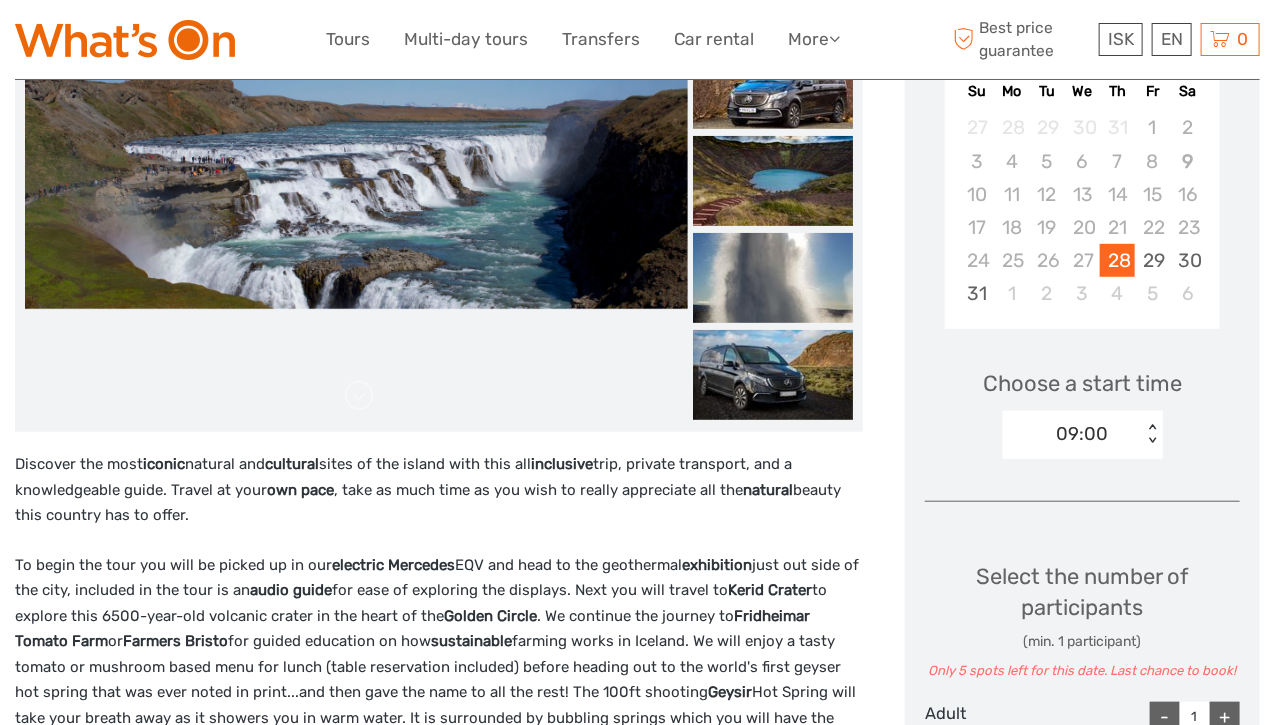 scroll, scrollTop: 800, scrollLeft: 0, axis: vertical 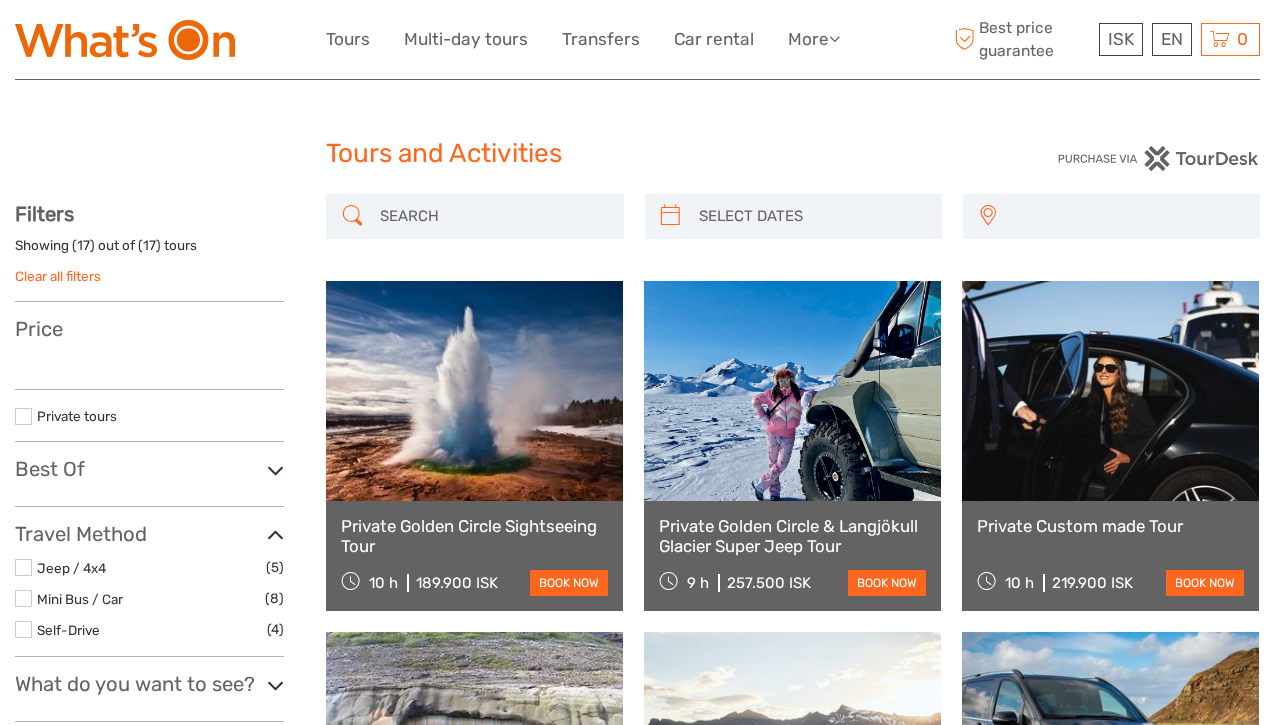 select 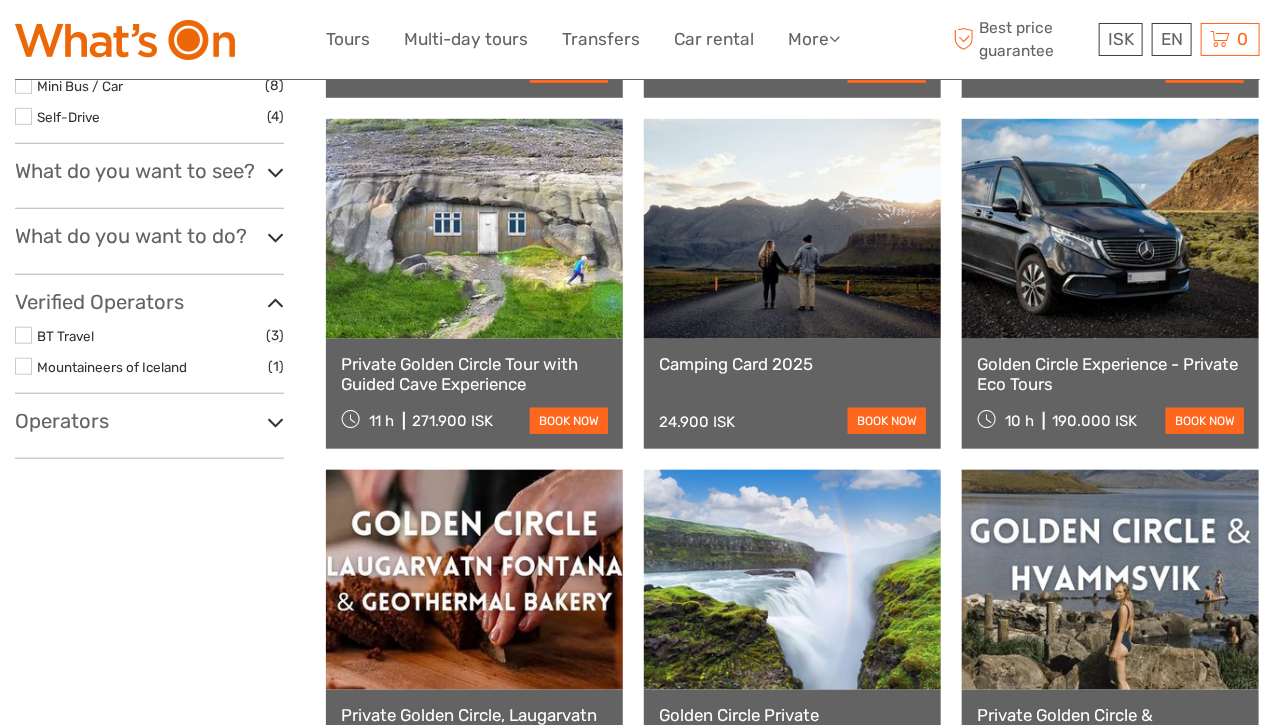 select 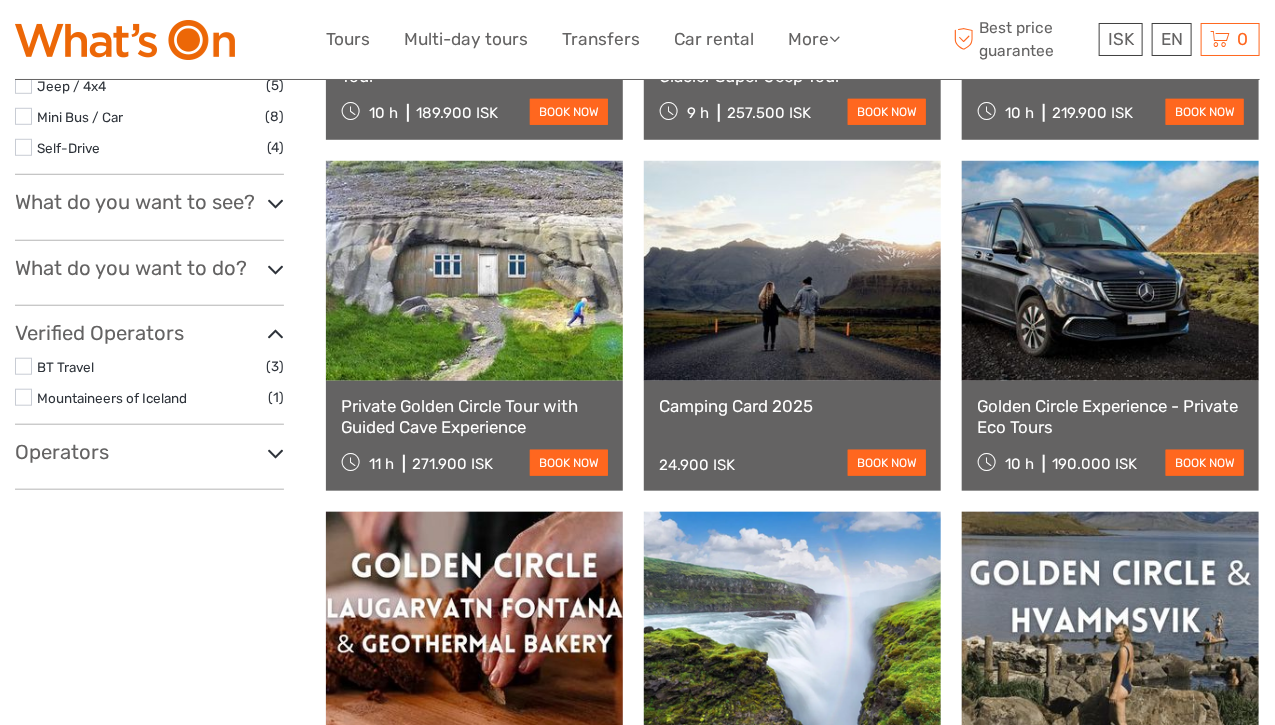 scroll, scrollTop: 0, scrollLeft: 0, axis: both 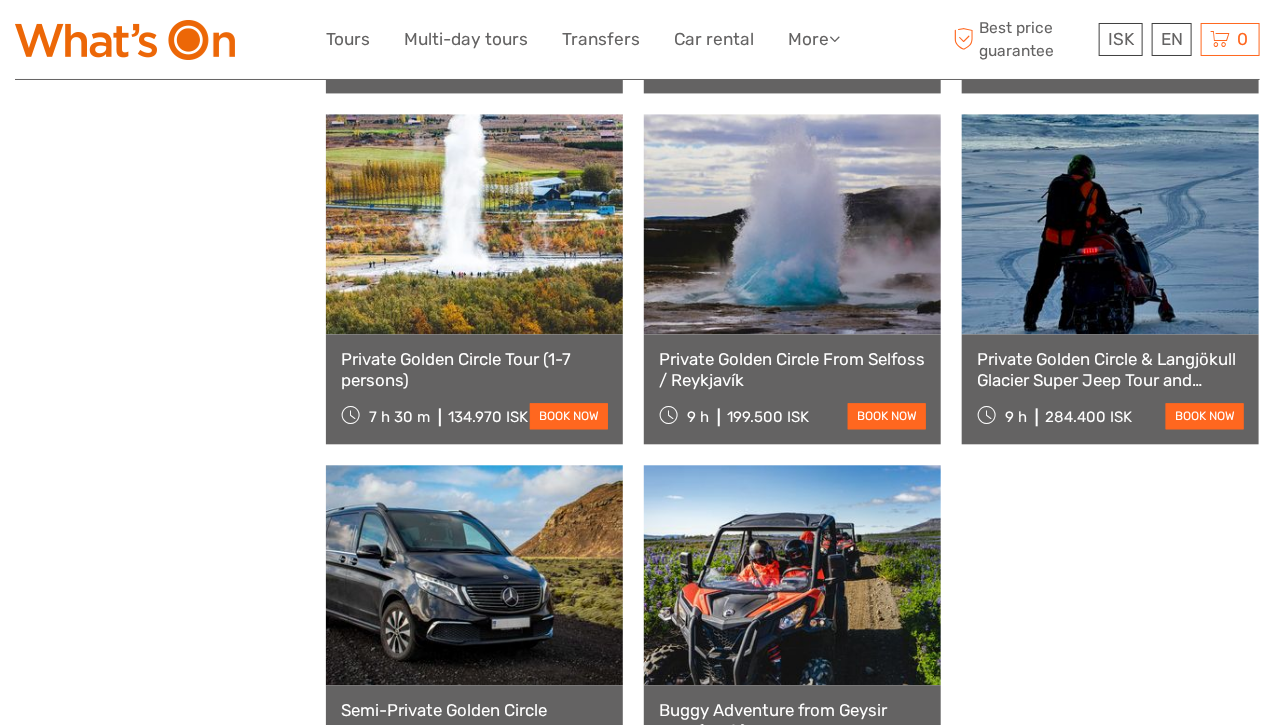 click on "Private Golden Circle Tour (1-7 persons)
7 h 30 m
134.970 ISK
book now" at bounding box center (474, 389) 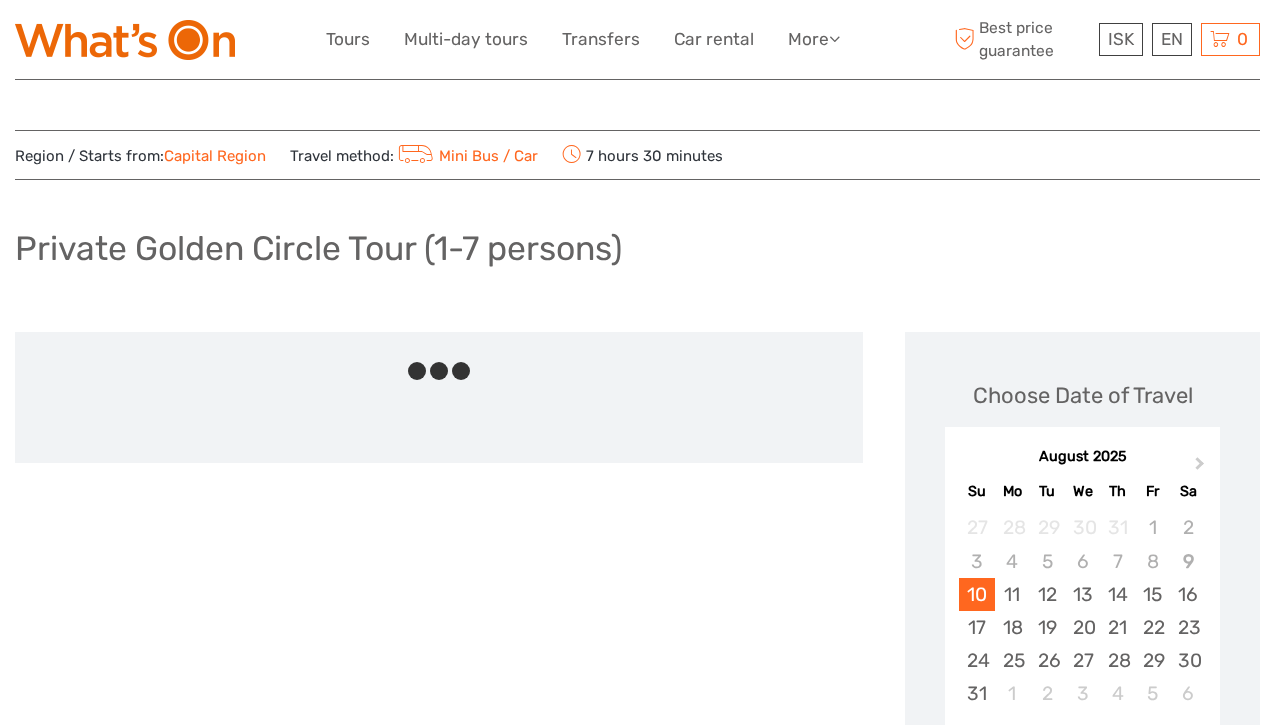scroll, scrollTop: 0, scrollLeft: 0, axis: both 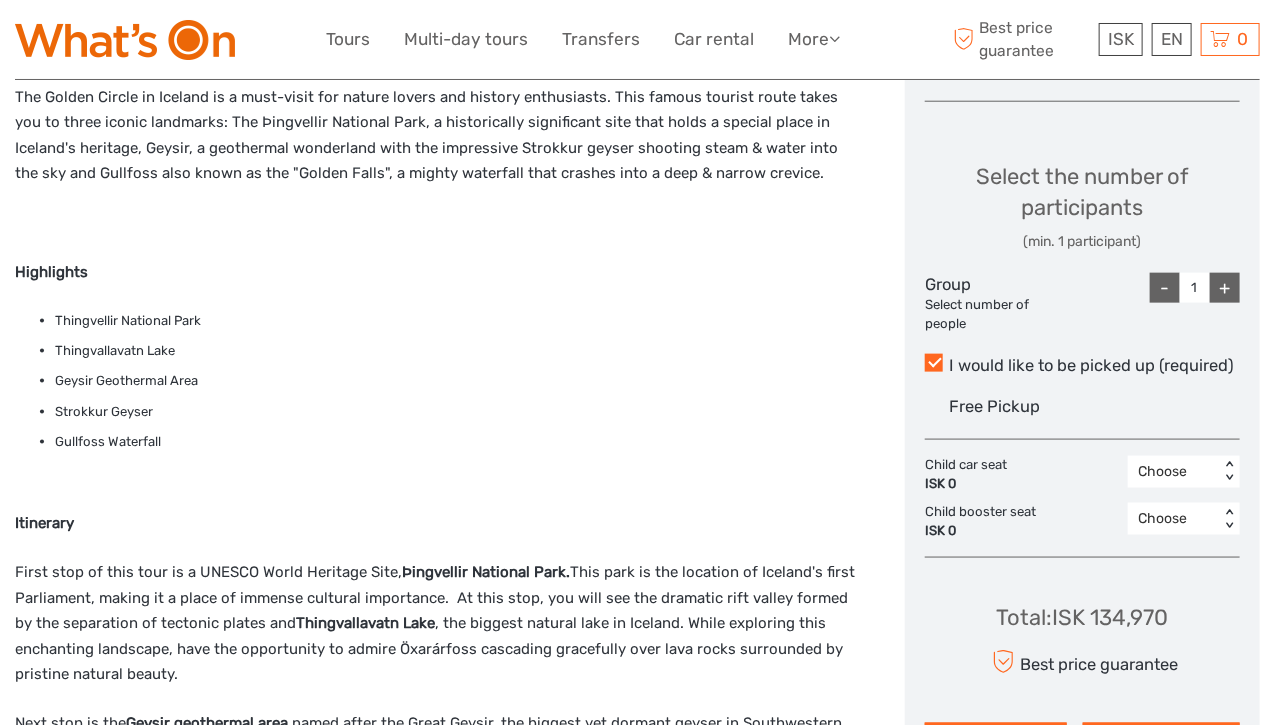 click on "+" at bounding box center (1225, 288) 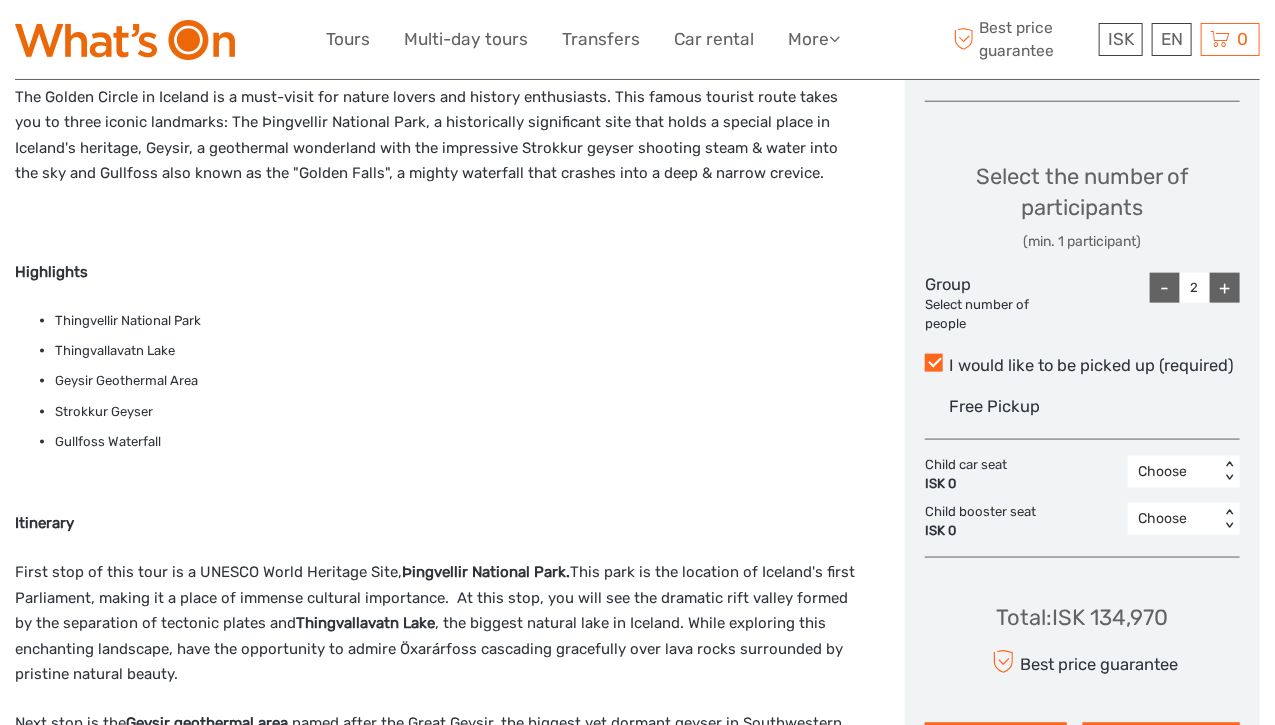 click on "-" at bounding box center (1165, 288) 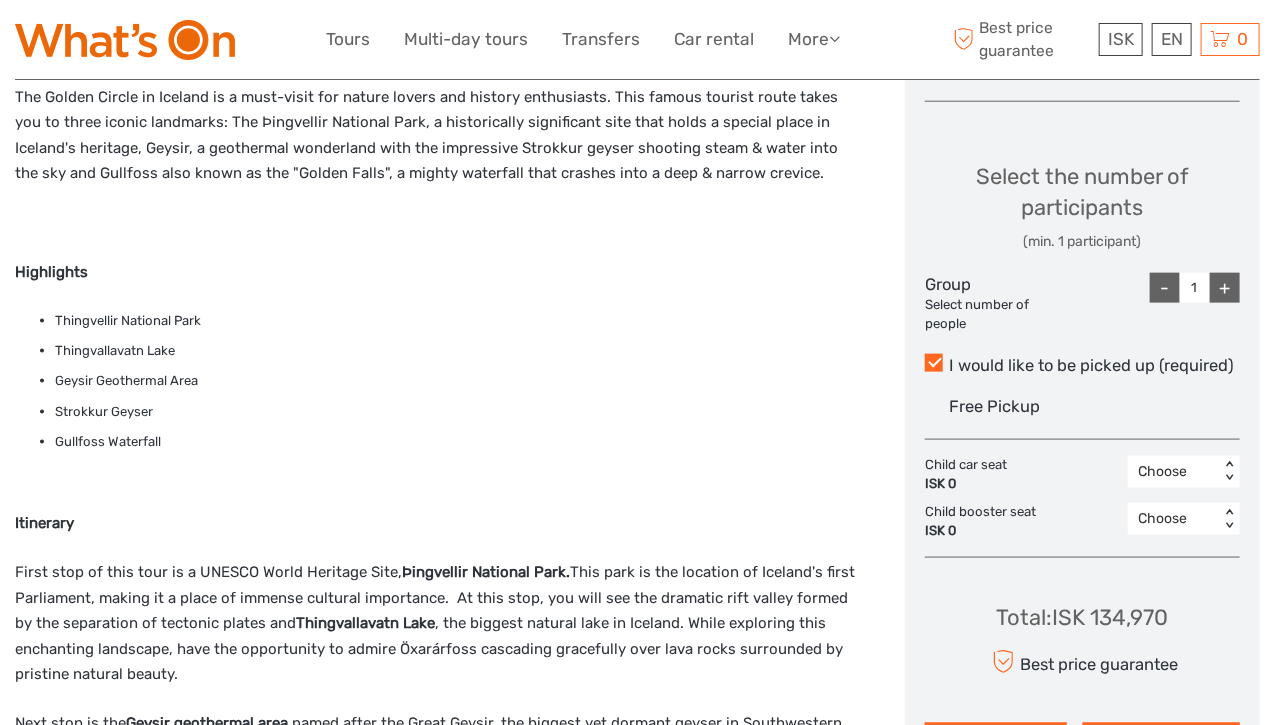 click on "-" at bounding box center [1165, 288] 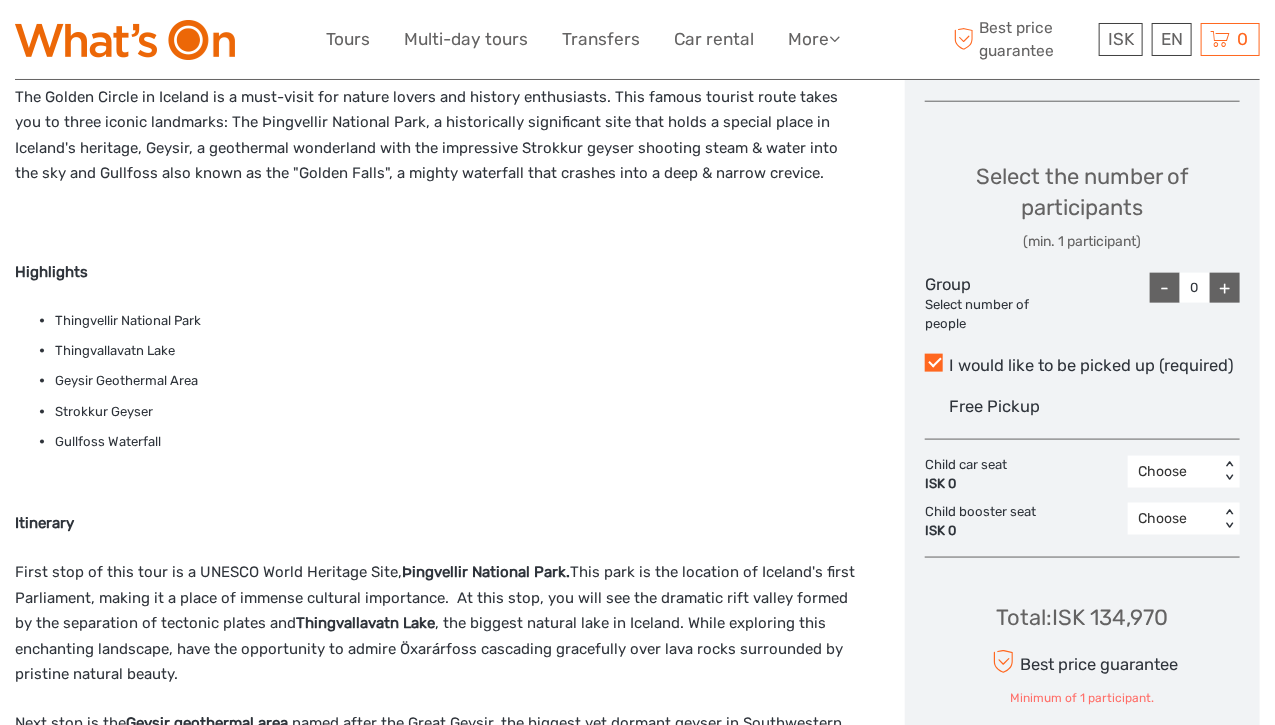 click on "+" at bounding box center [1225, 288] 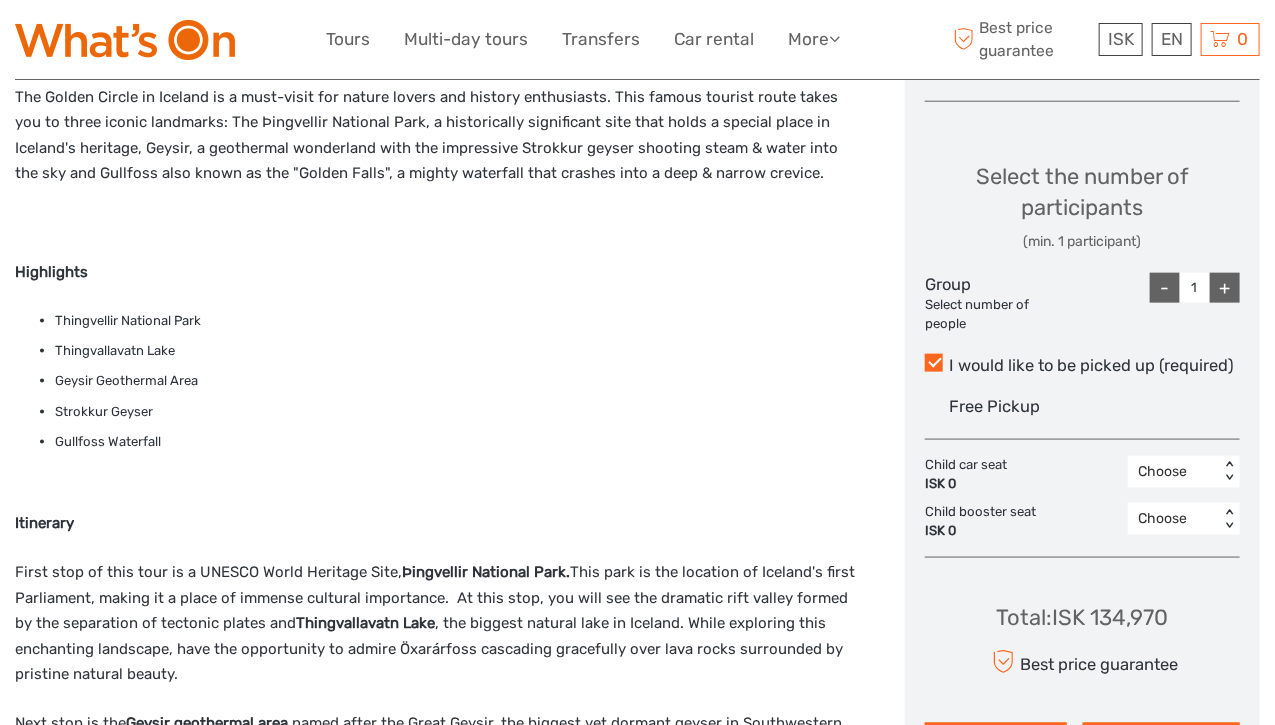 click on "+" at bounding box center (1225, 288) 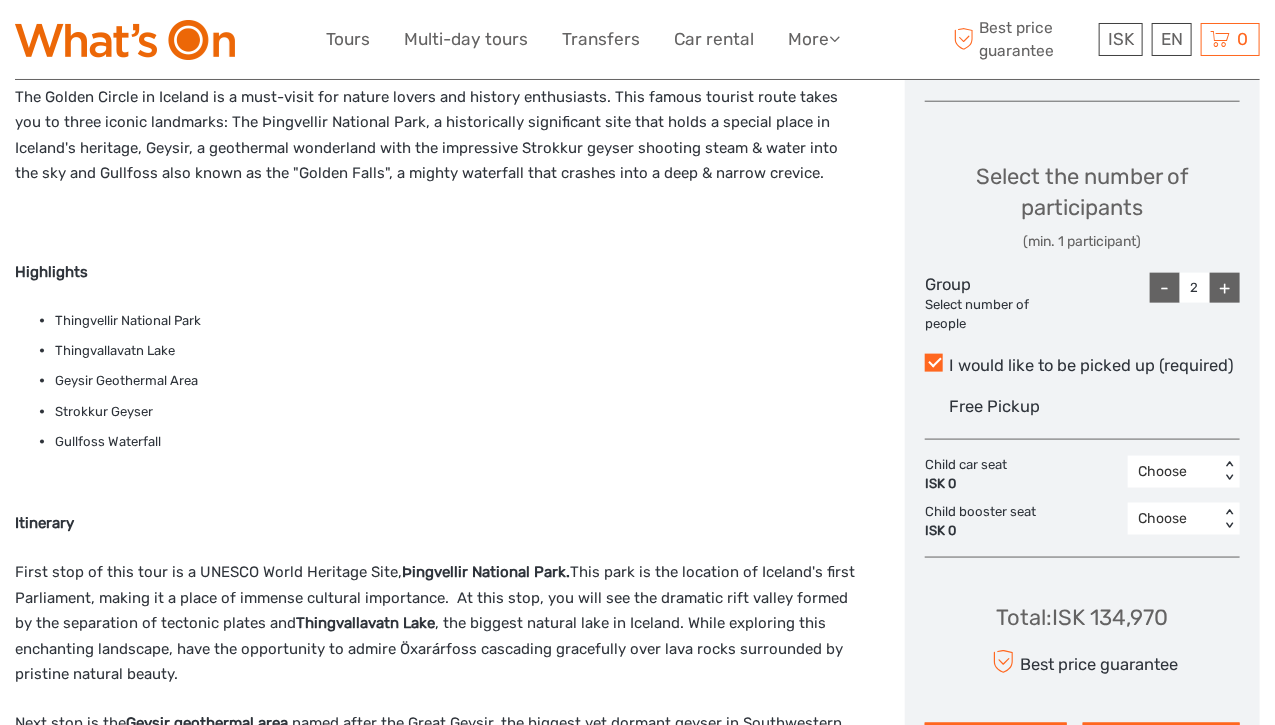 scroll, scrollTop: 1200, scrollLeft: 0, axis: vertical 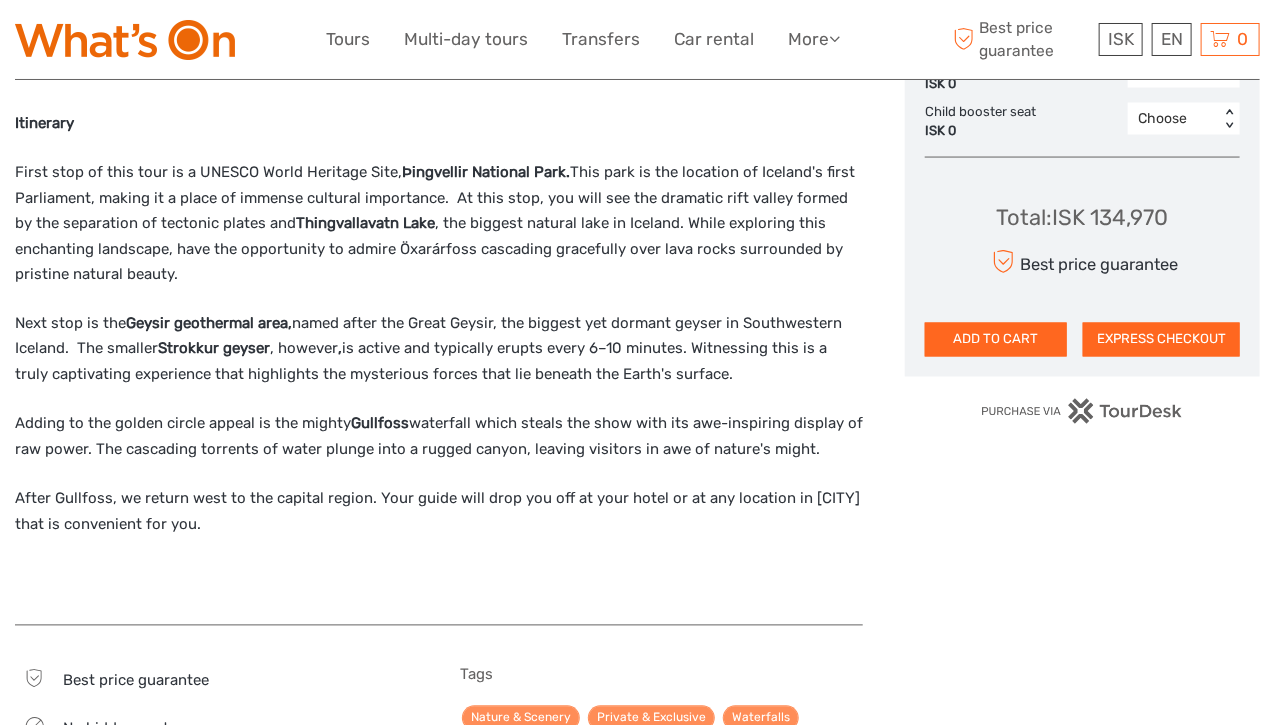 click on "ADD TO CART" at bounding box center [996, 340] 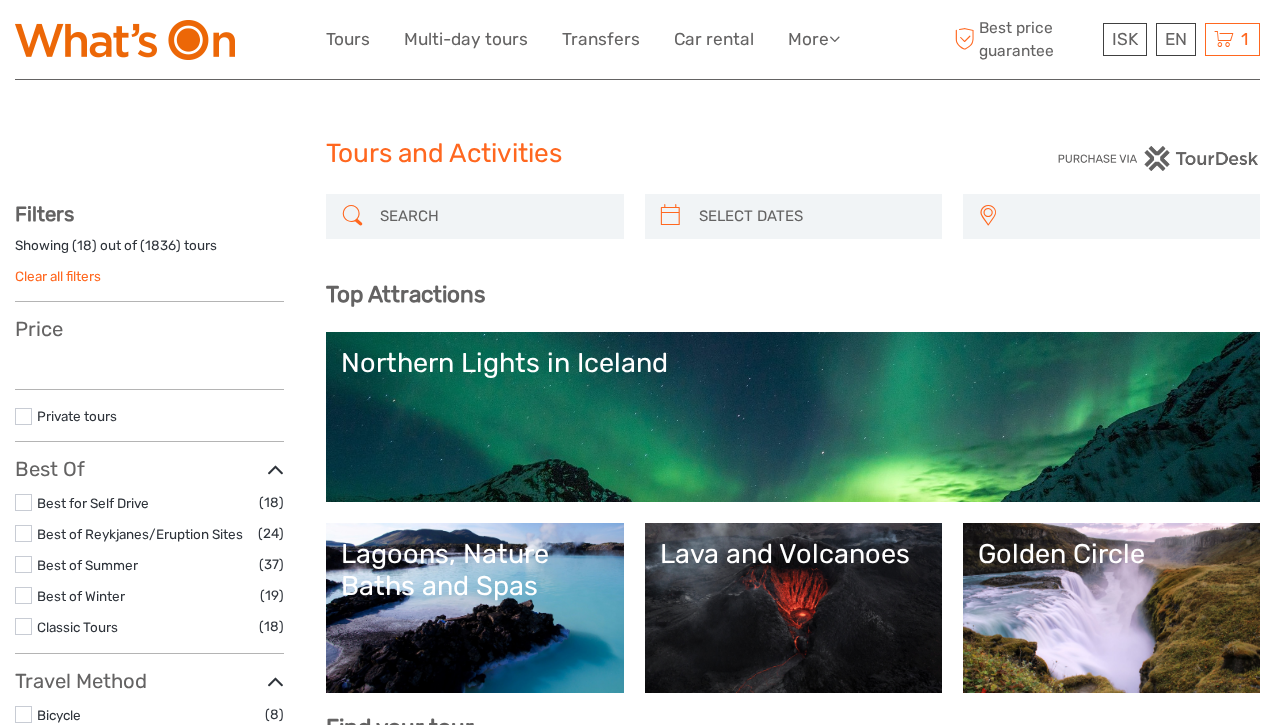 select 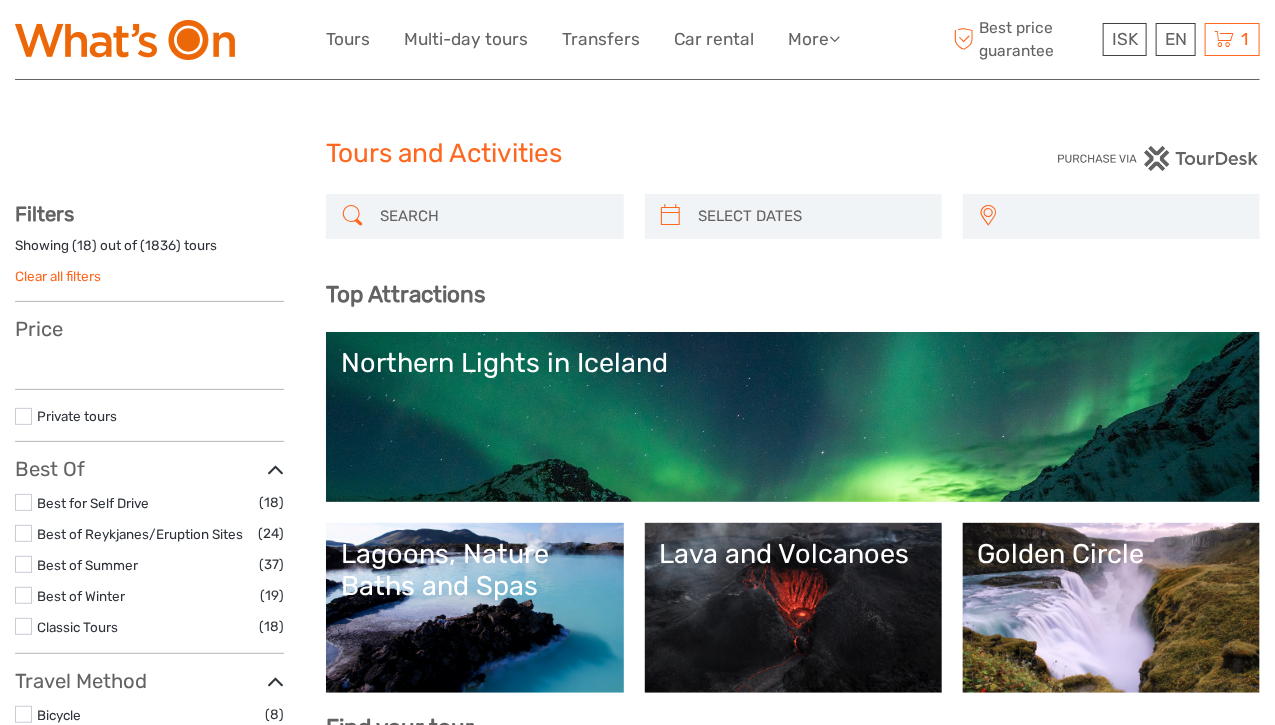 select 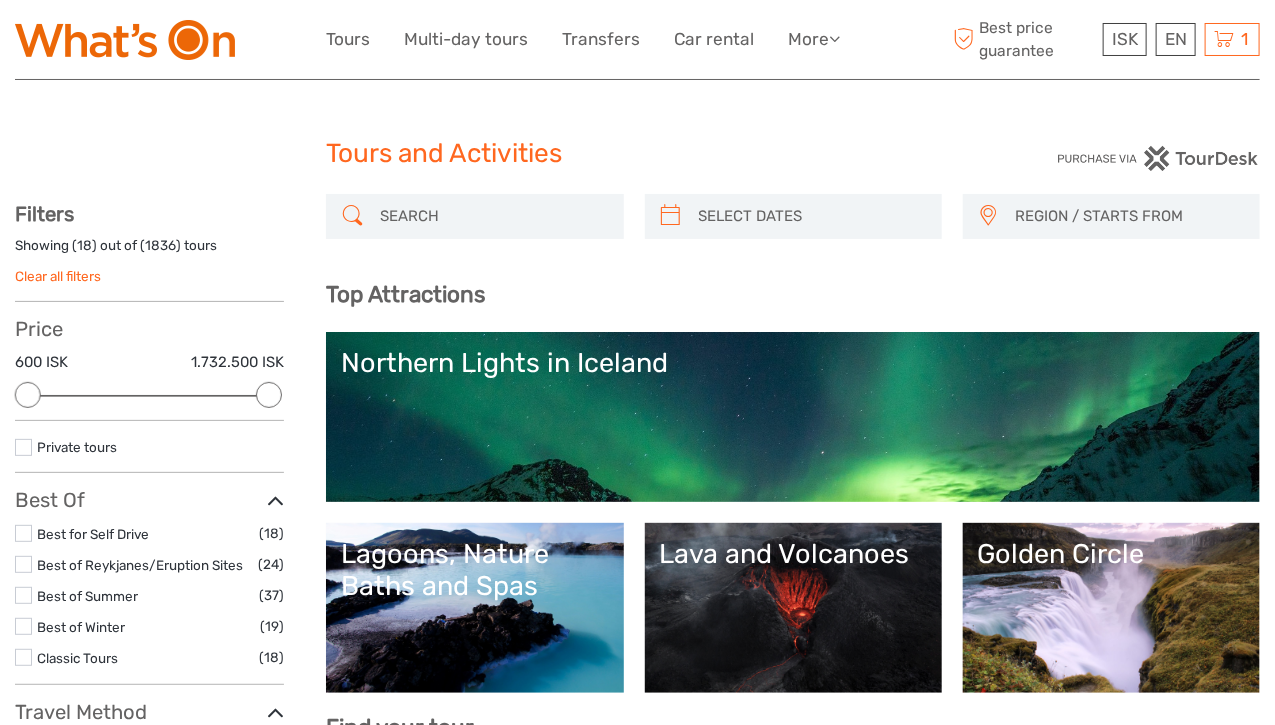scroll, scrollTop: 0, scrollLeft: 0, axis: both 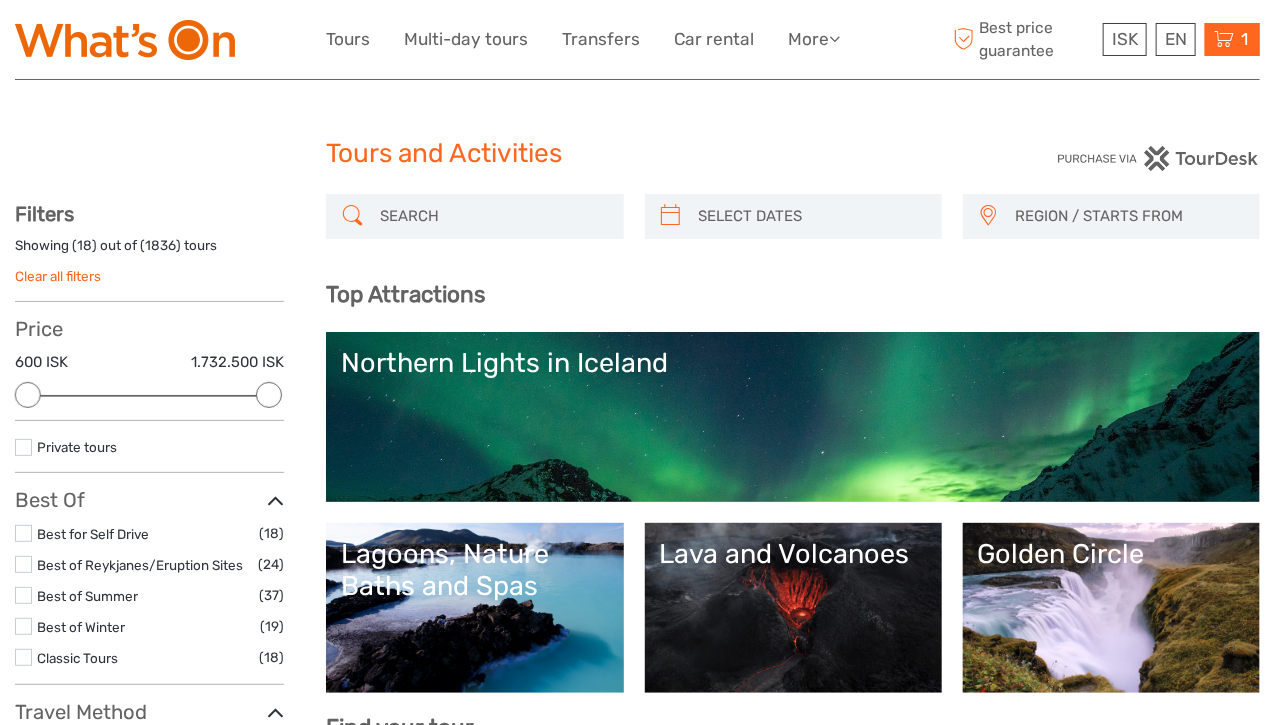 click on "1
Items
Private Golden Circle Tour (1-7 persons)
2x Group
Sunday, 10 August 2025 - 09:00 AM
134.970 ISK
Total
134.970 ISK
Checkout
The shopping cart is empty." at bounding box center [1232, 39] 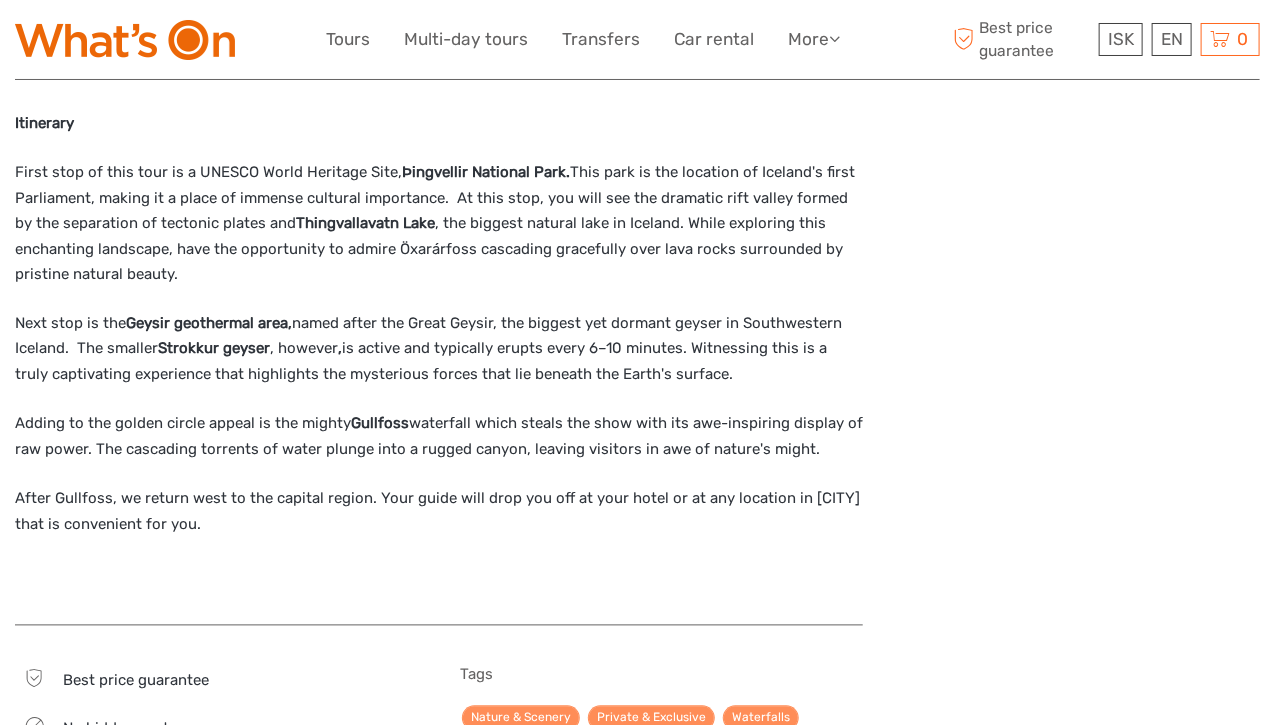 scroll, scrollTop: 1145, scrollLeft: 0, axis: vertical 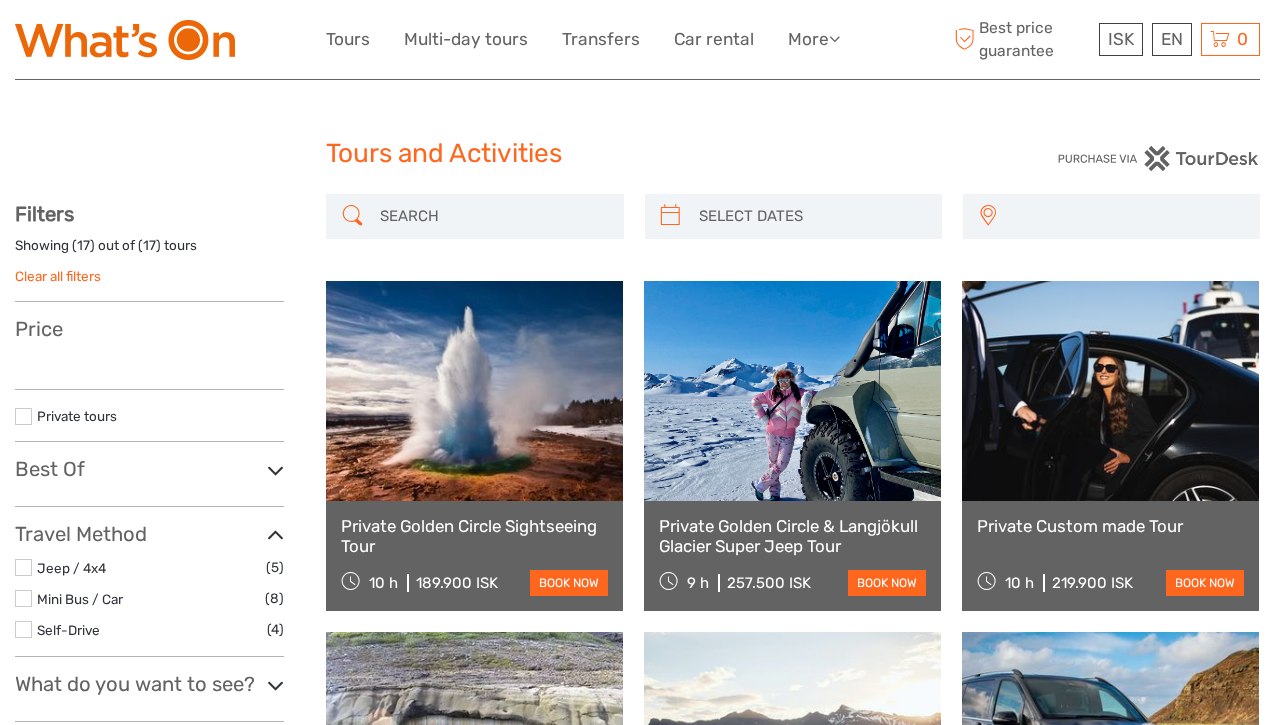 select 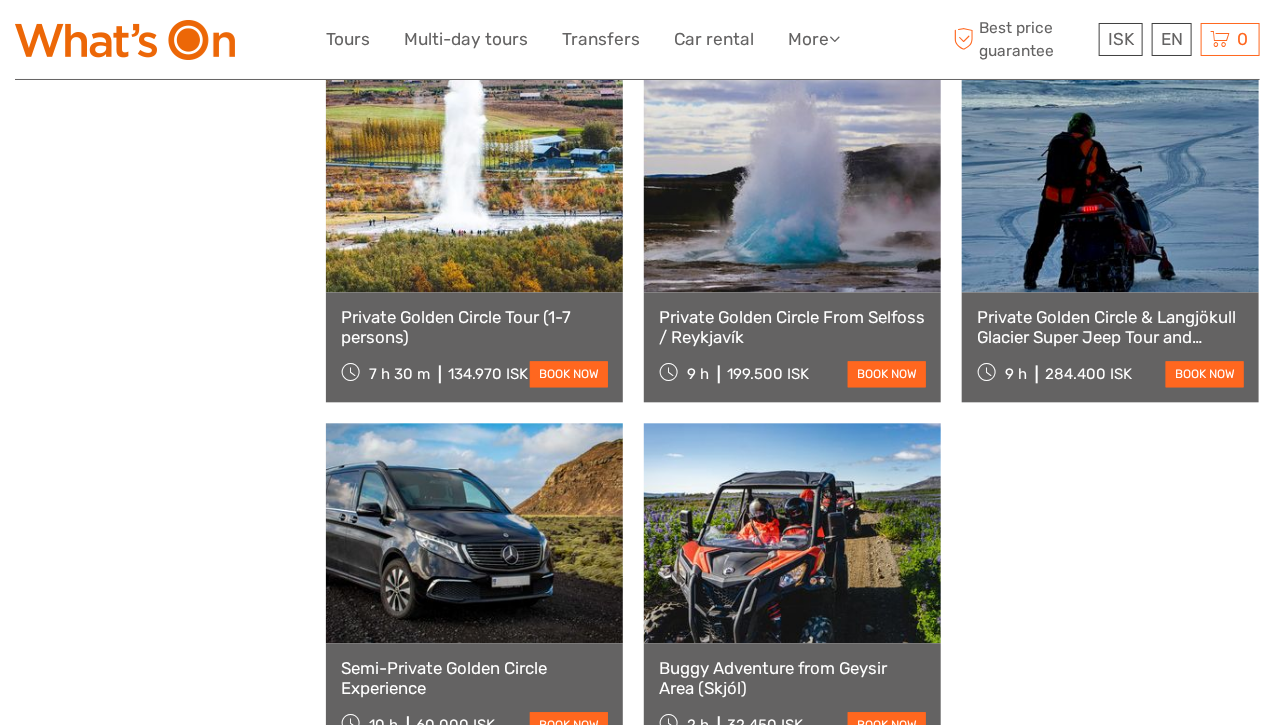 select 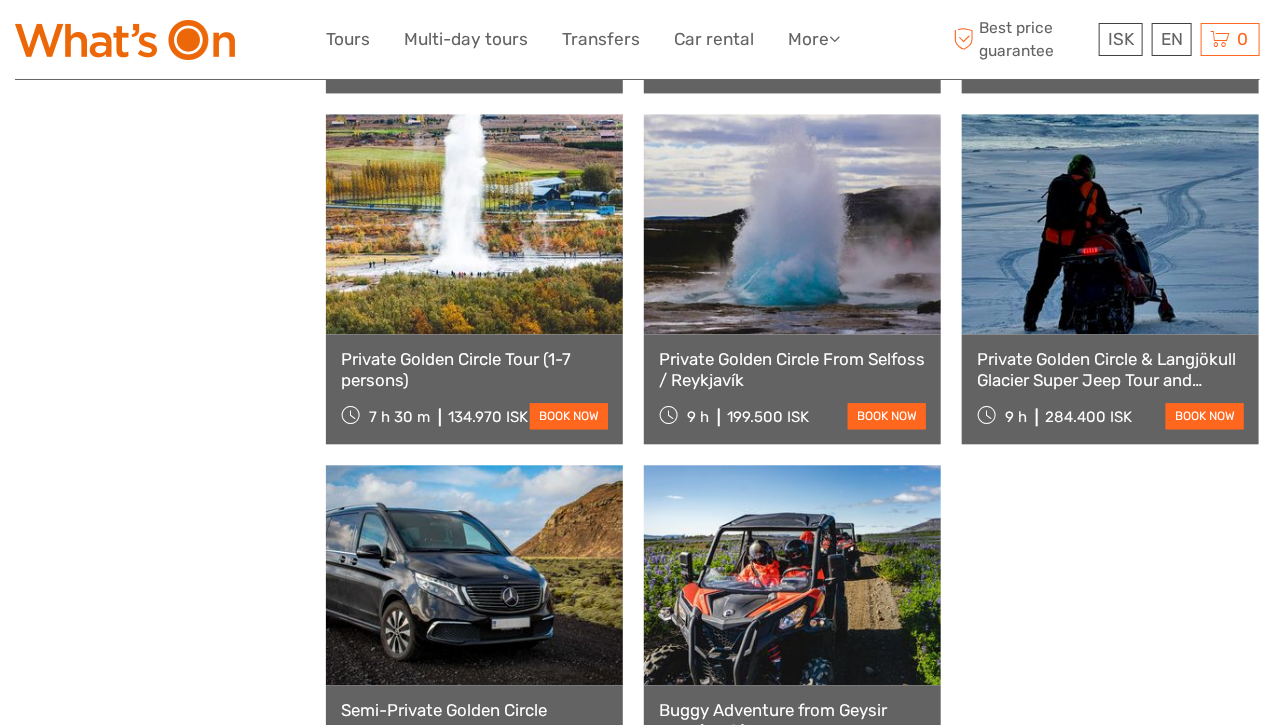 scroll, scrollTop: 0, scrollLeft: 0, axis: both 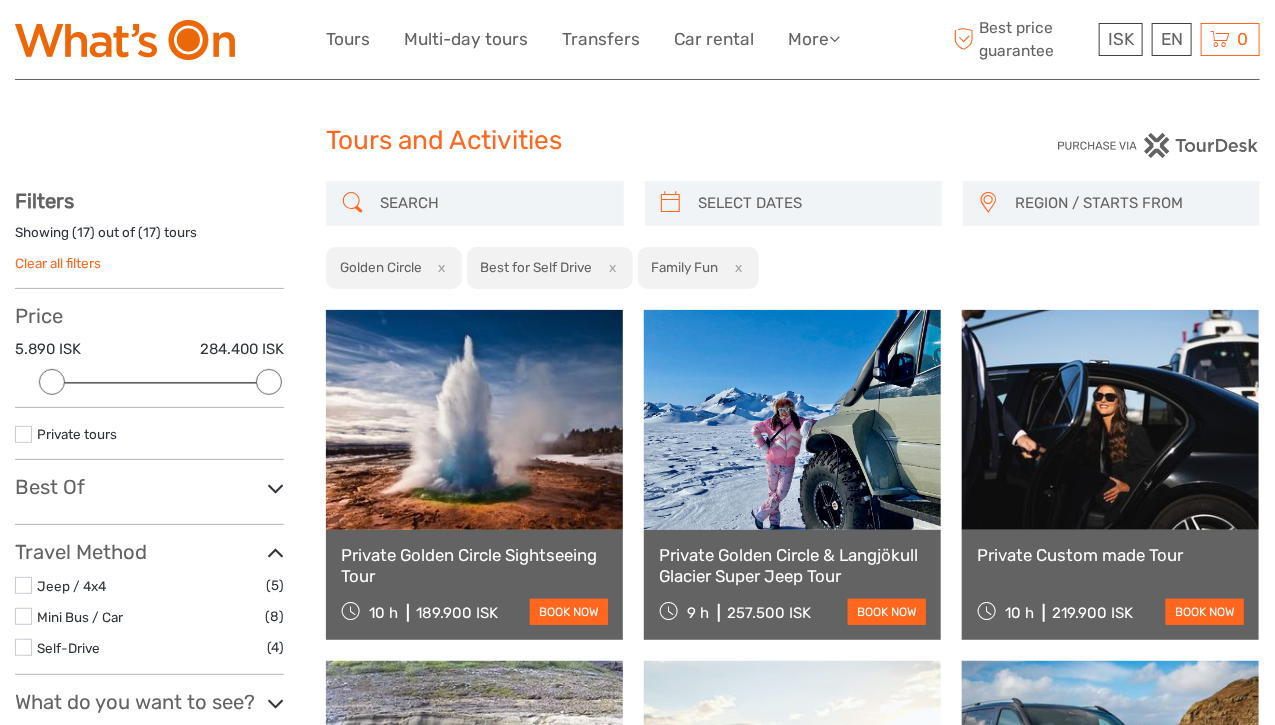 click on "Showing ( 17 ) out of ( 17 ) tours
Clear all filters" at bounding box center (149, 256) 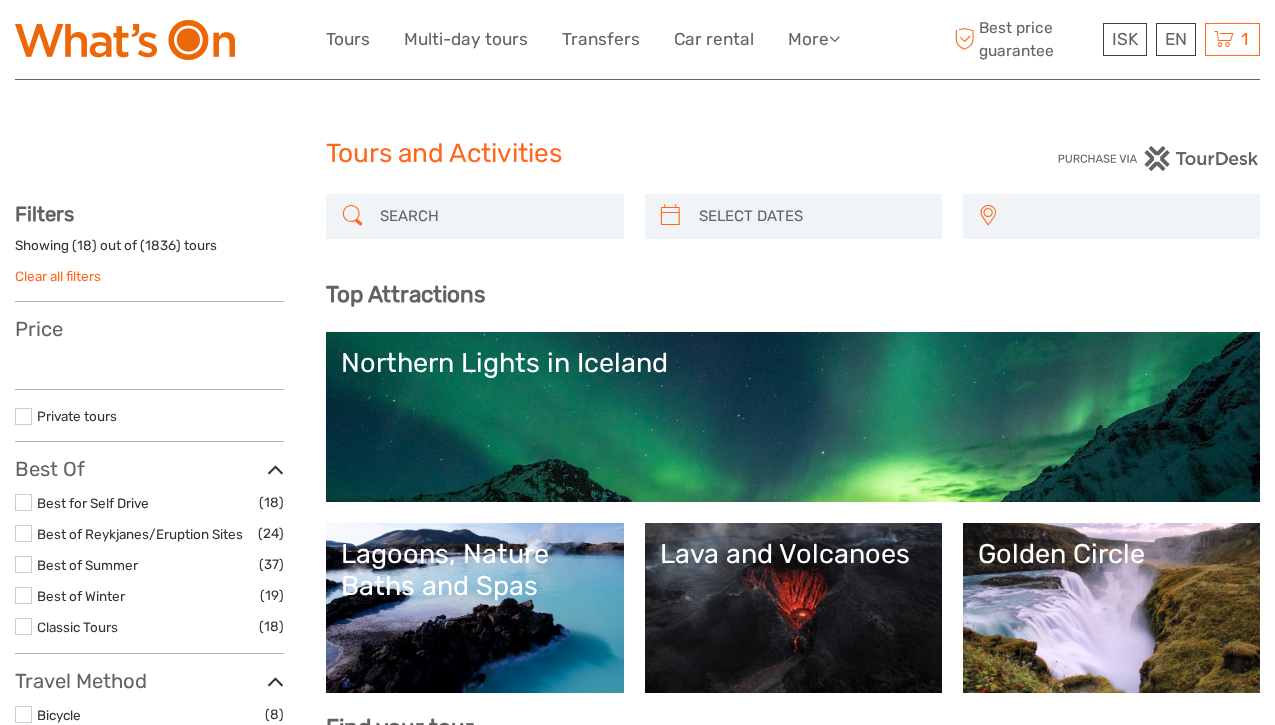 select 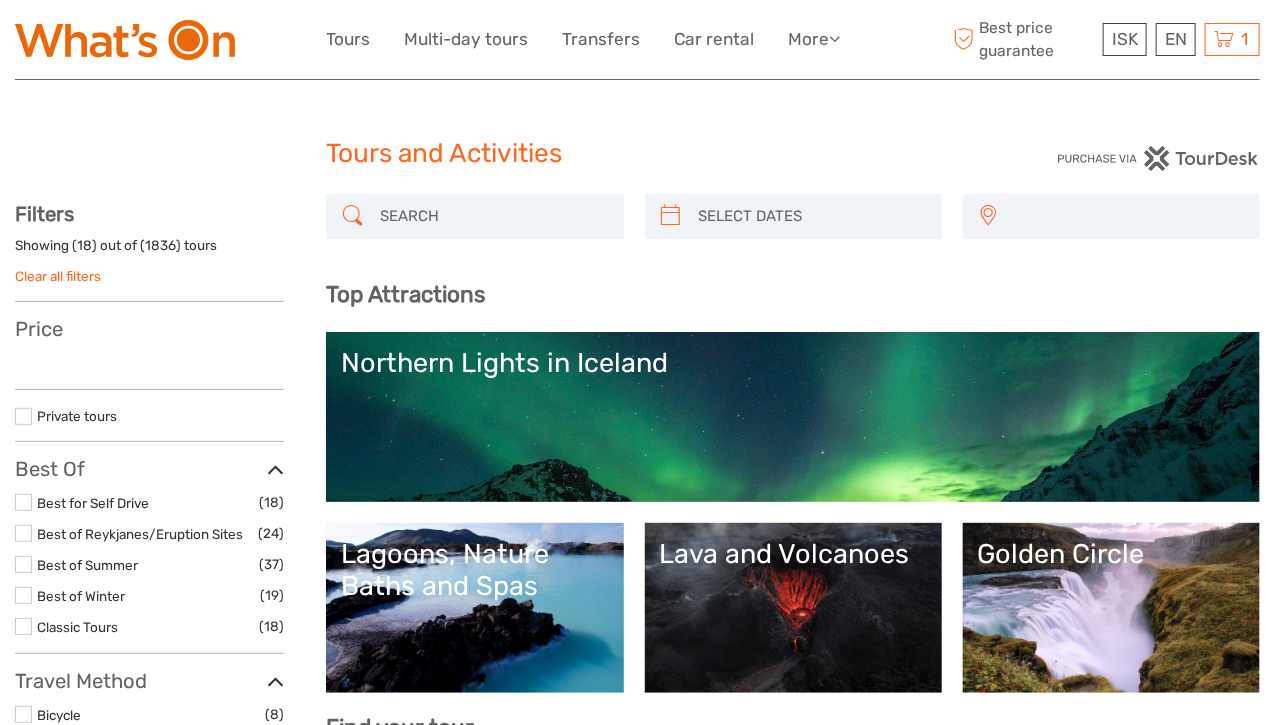 scroll, scrollTop: 100, scrollLeft: 0, axis: vertical 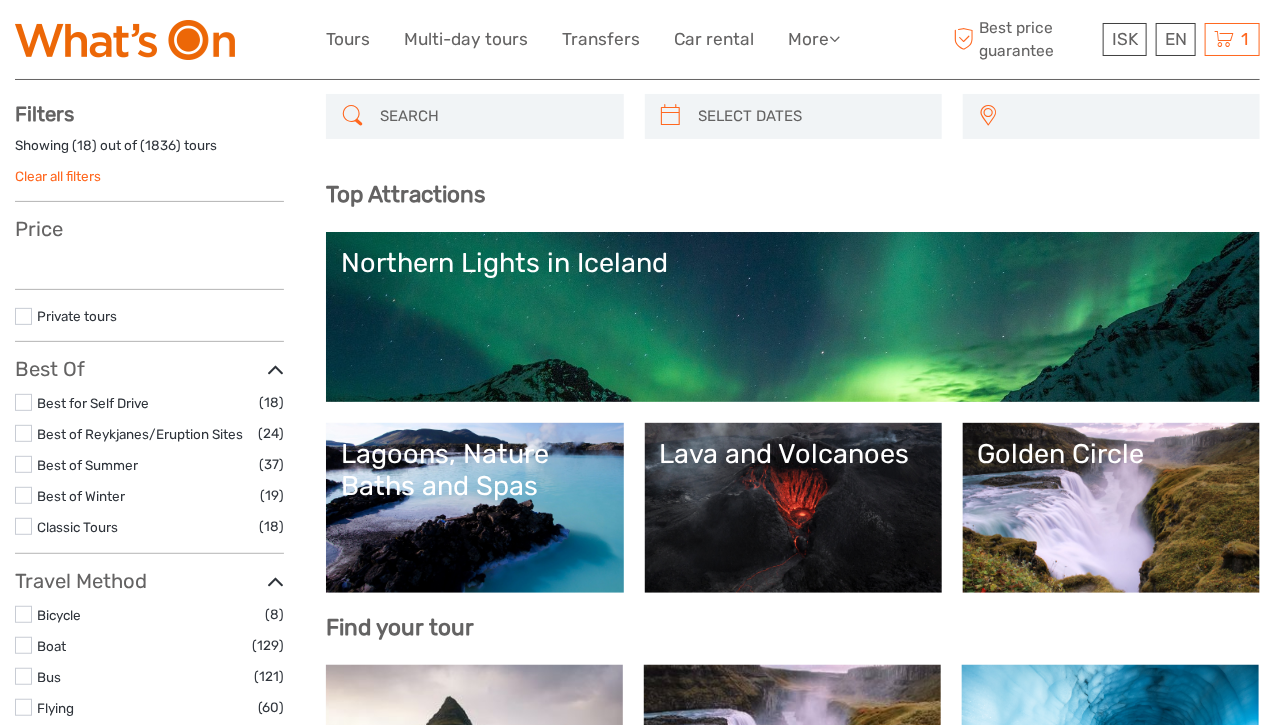 select 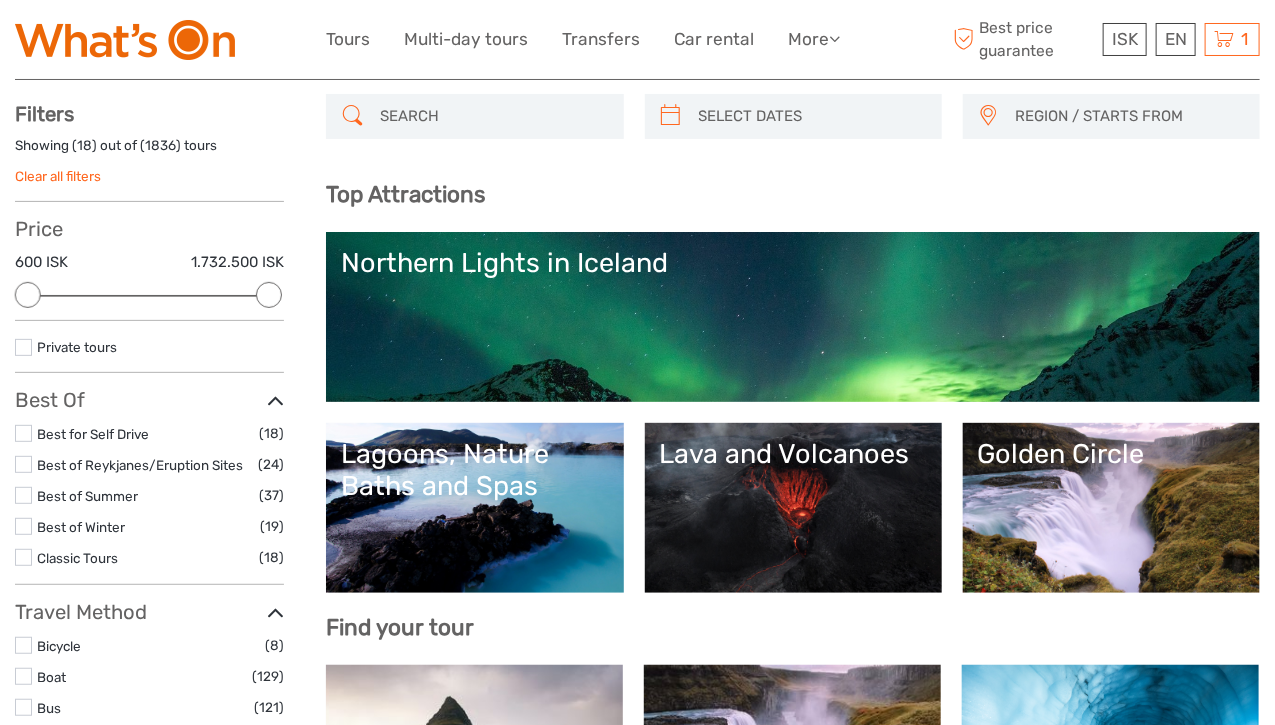 click on "Golden Circle" at bounding box center (1111, 508) 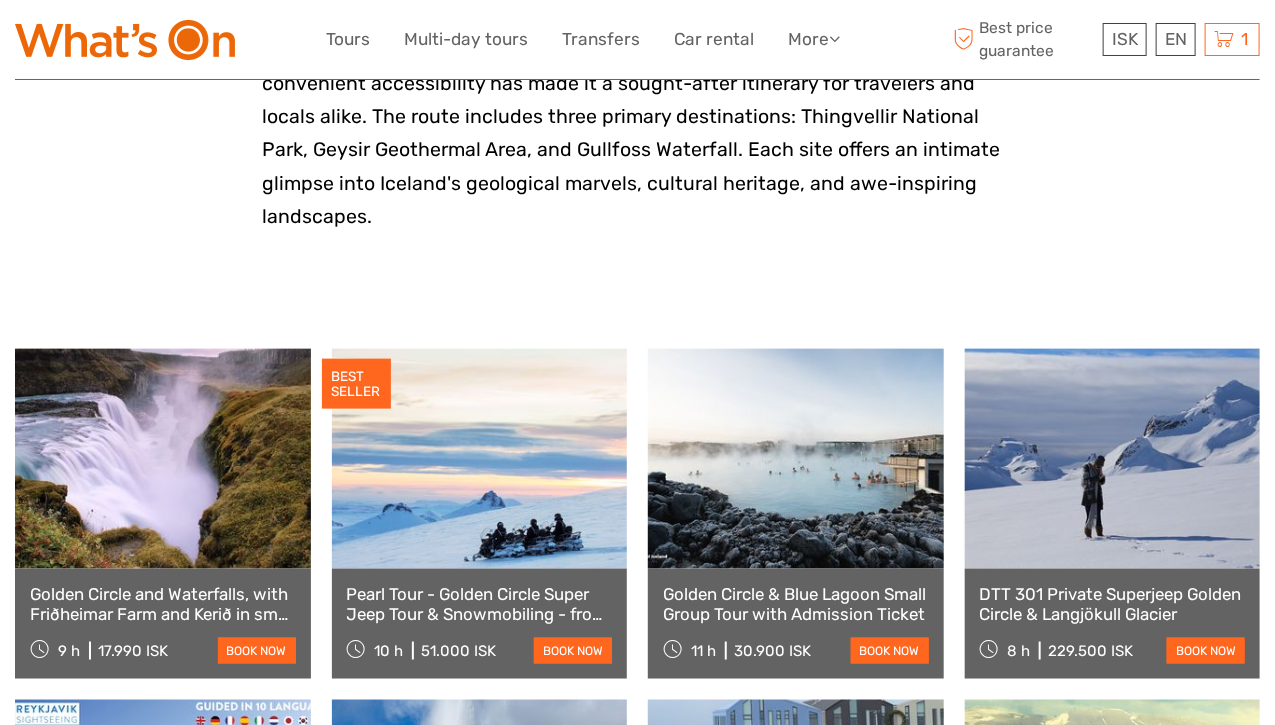 scroll, scrollTop: 1000, scrollLeft: 0, axis: vertical 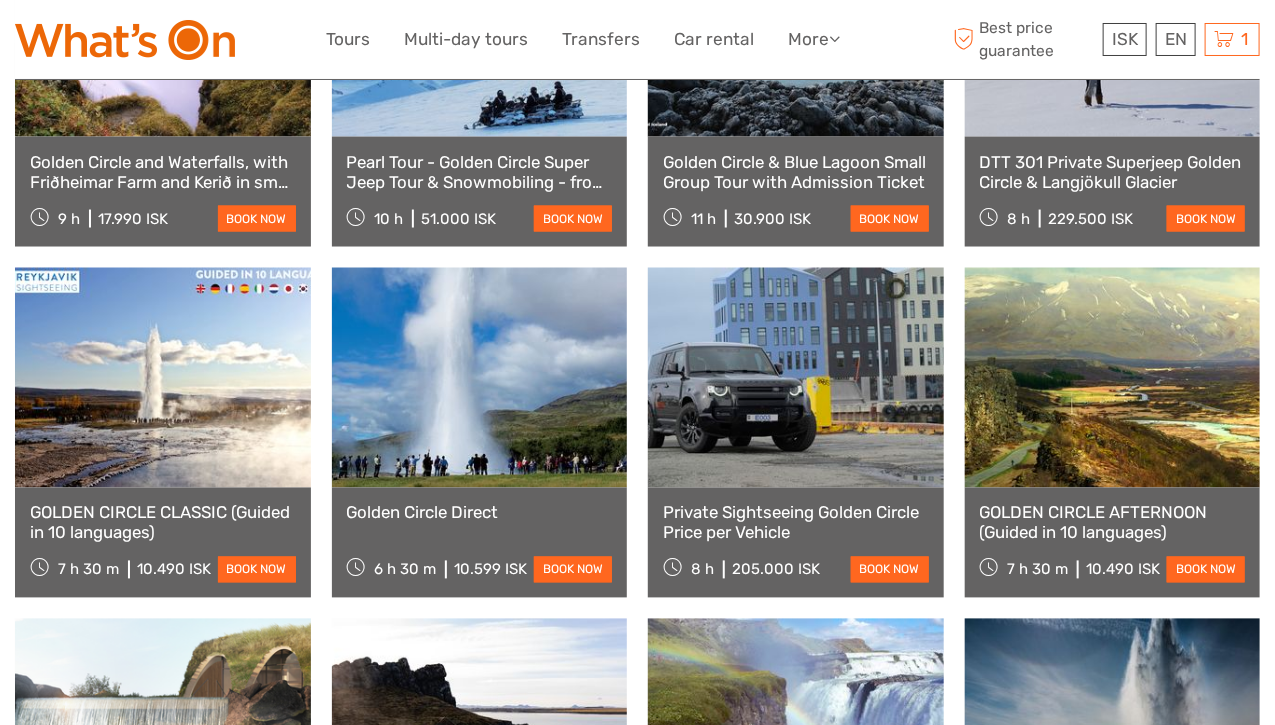 click on "Golden Circle Direct" at bounding box center (480, 513) 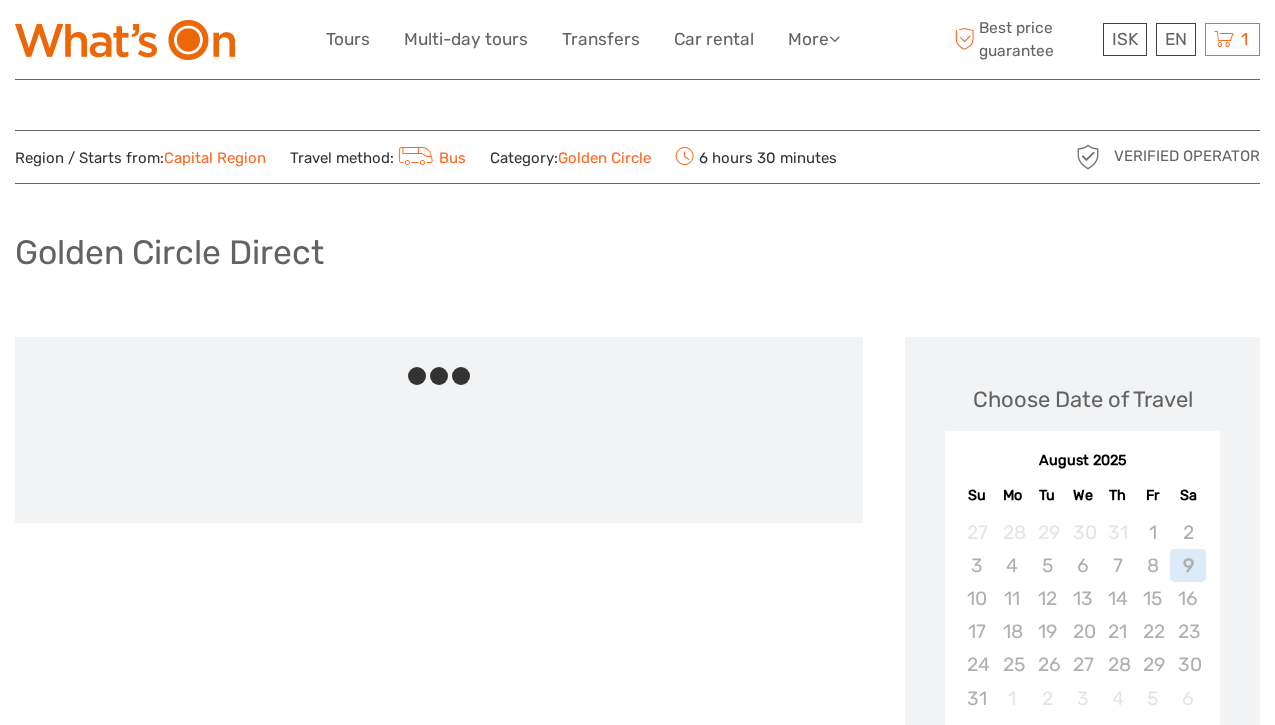 scroll, scrollTop: 0, scrollLeft: 0, axis: both 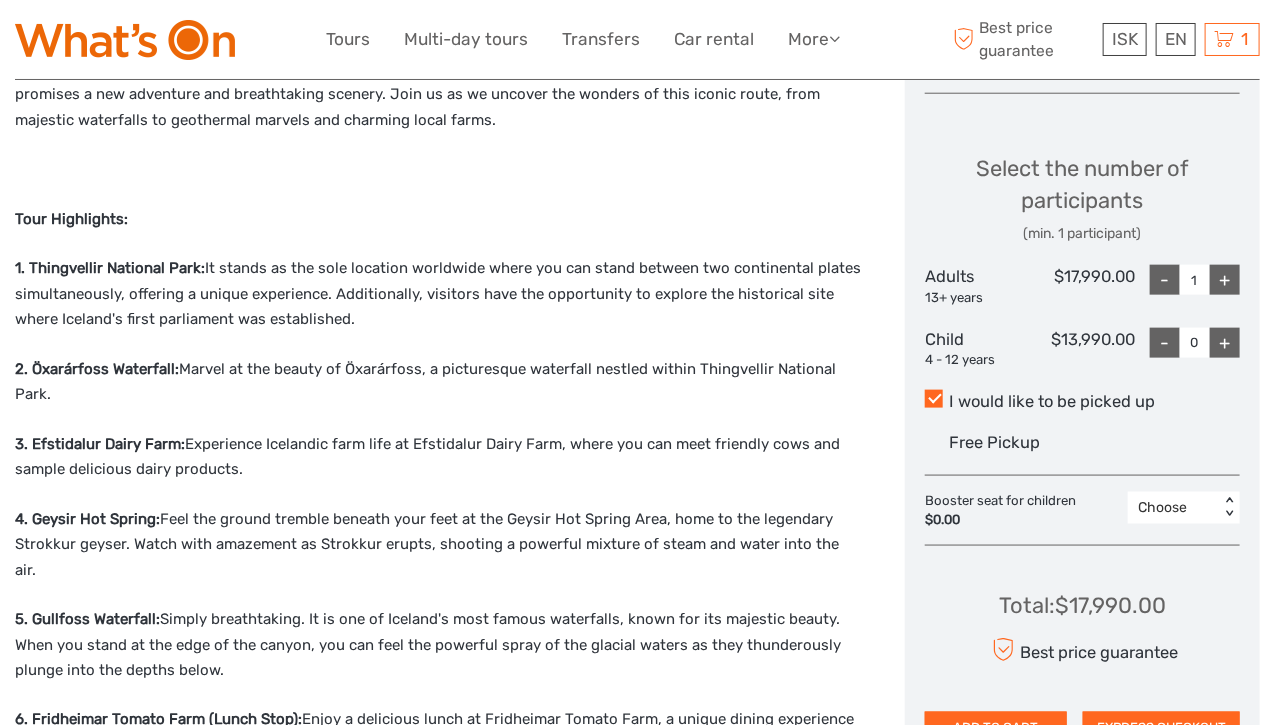 click on "+" at bounding box center (1225, 280) 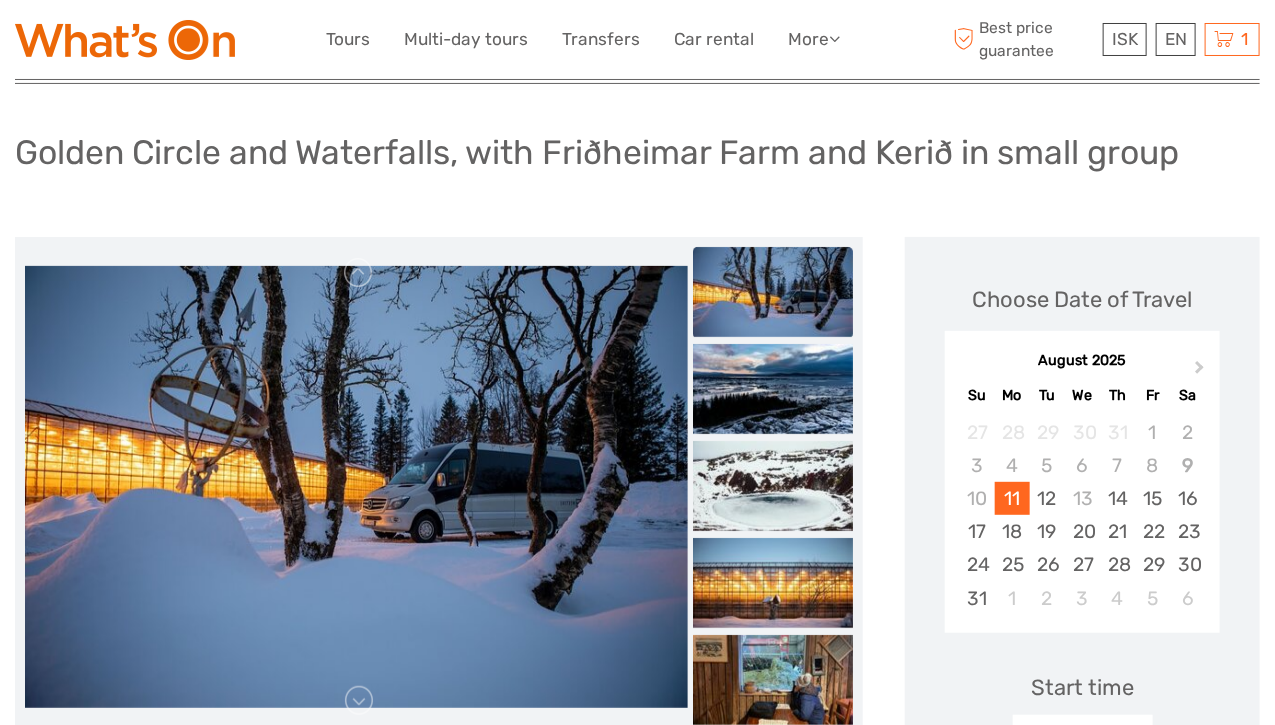 scroll, scrollTop: 0, scrollLeft: 0, axis: both 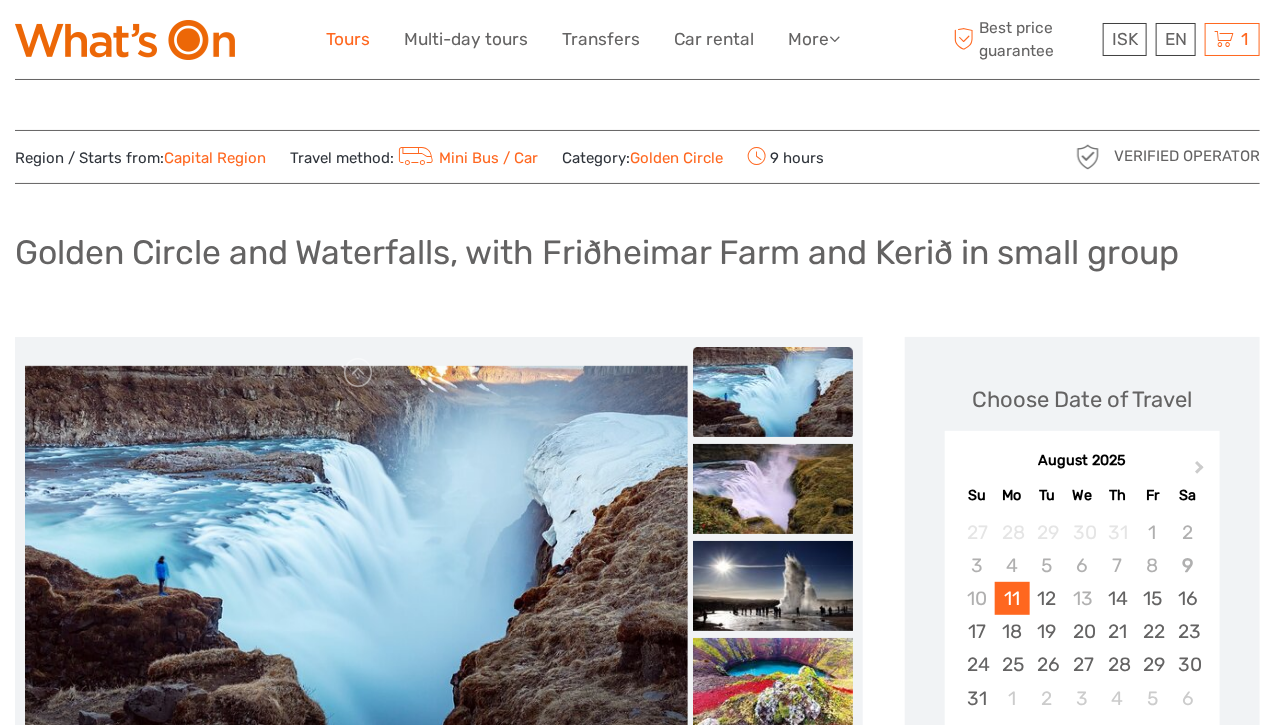 click on "Tours" at bounding box center [348, 39] 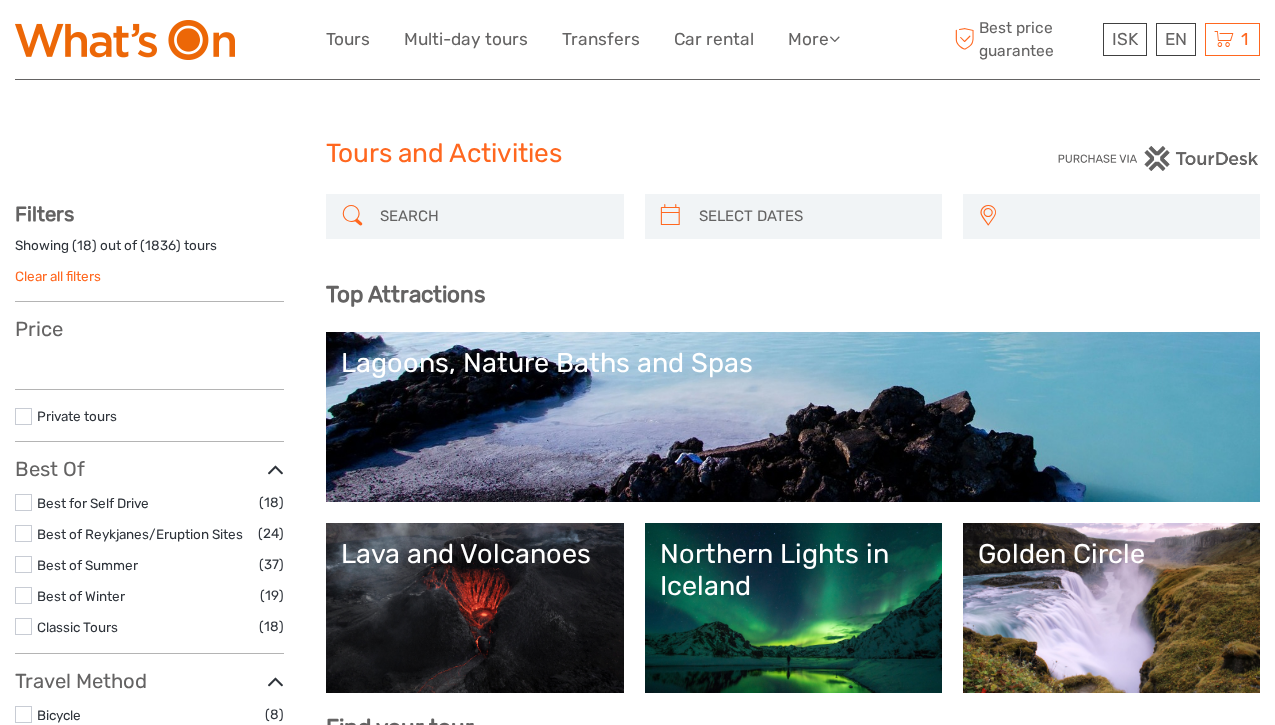 select 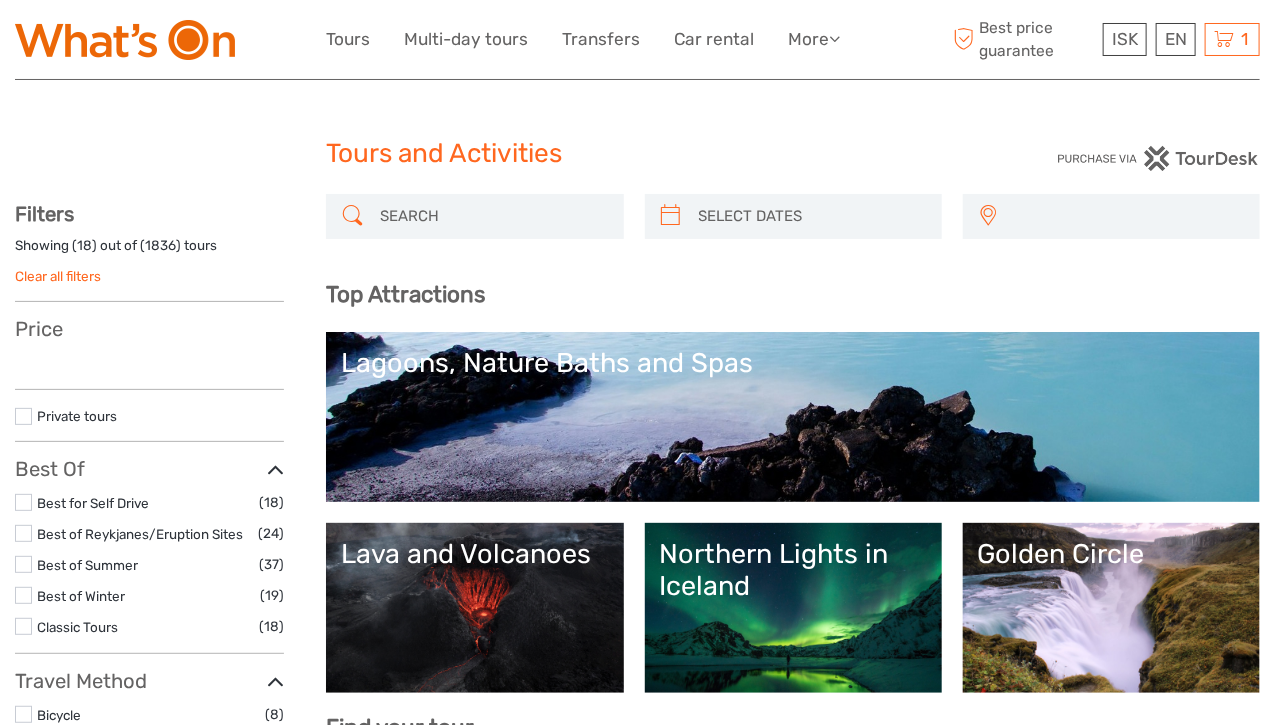 select 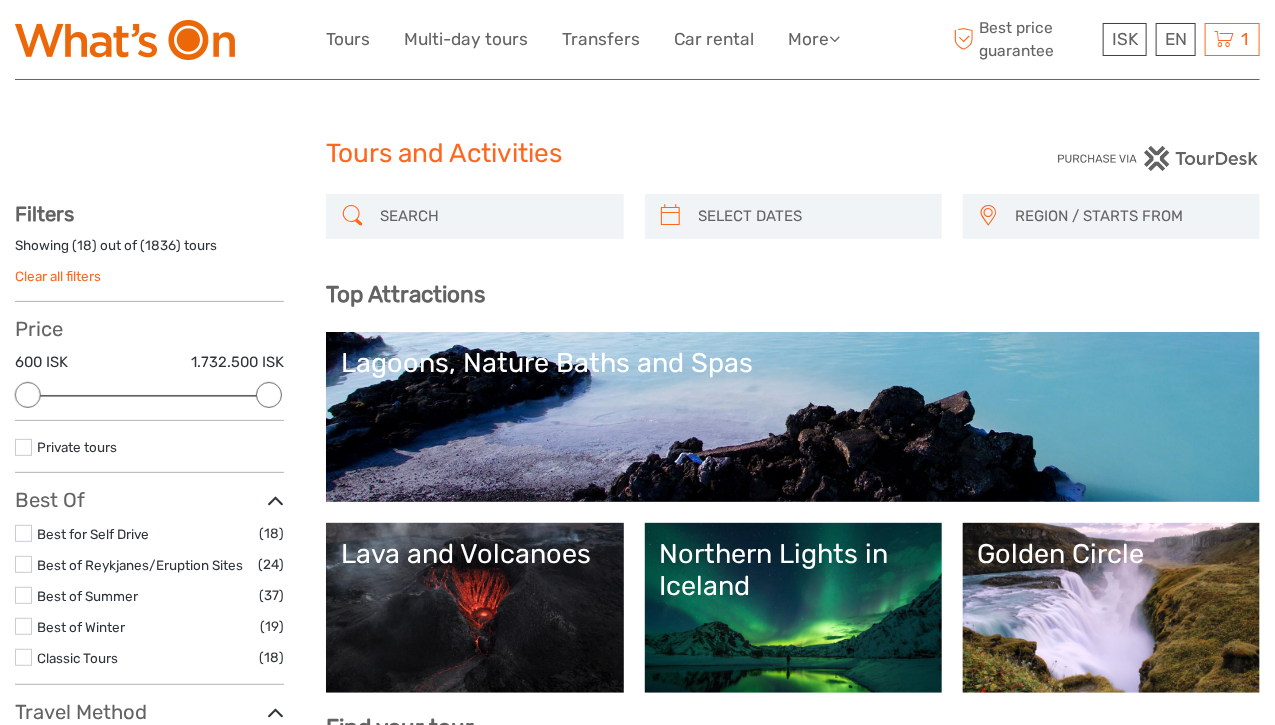 click at bounding box center (492, 216) 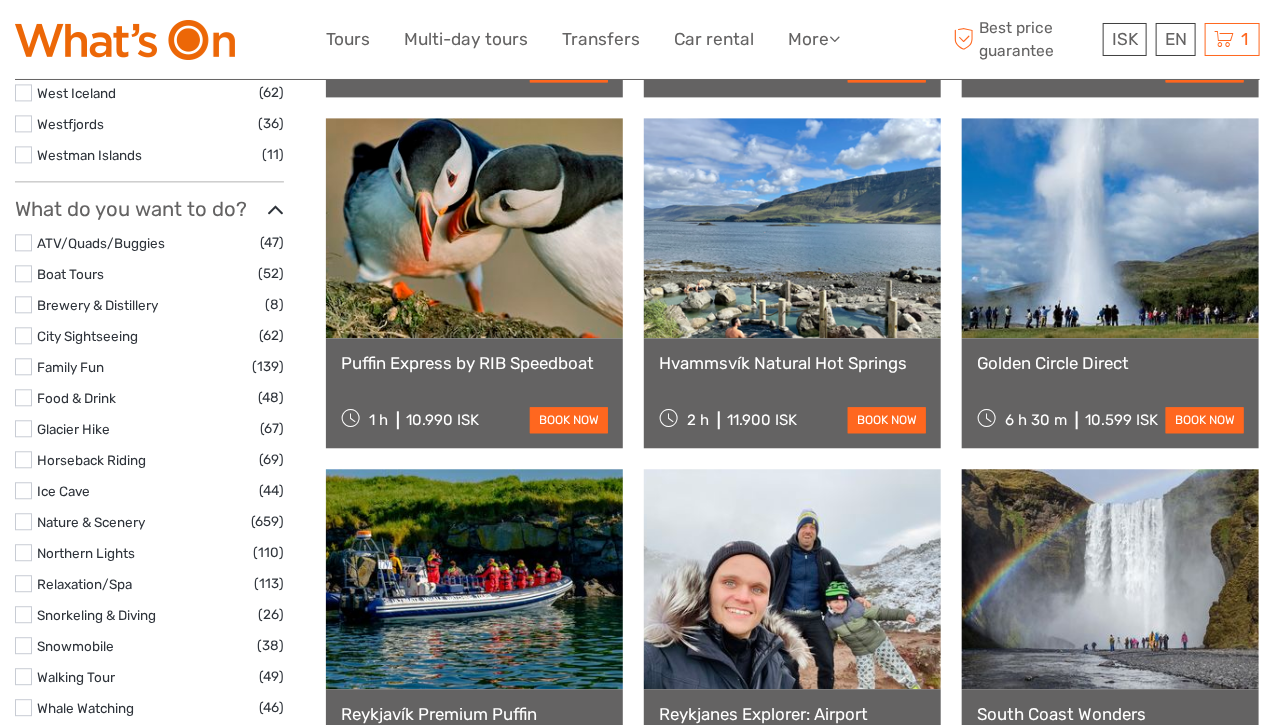 scroll, scrollTop: 0, scrollLeft: 0, axis: both 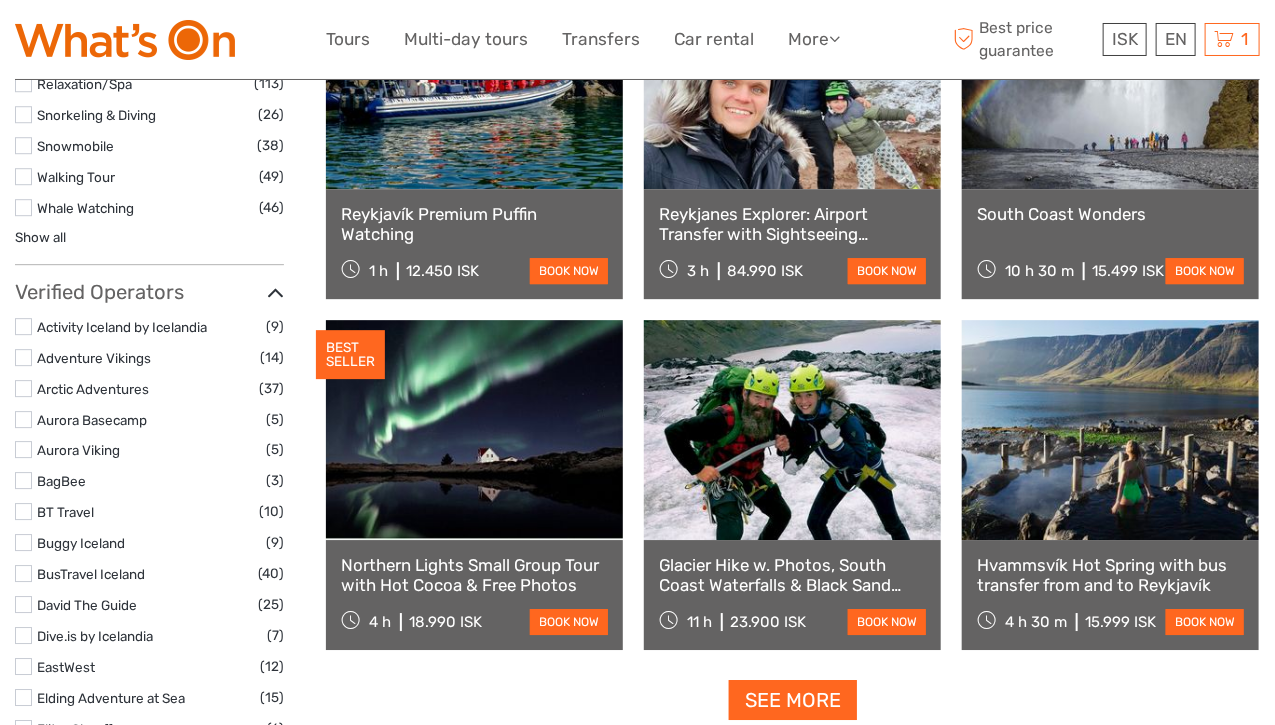 click on "See more" at bounding box center (793, 700) 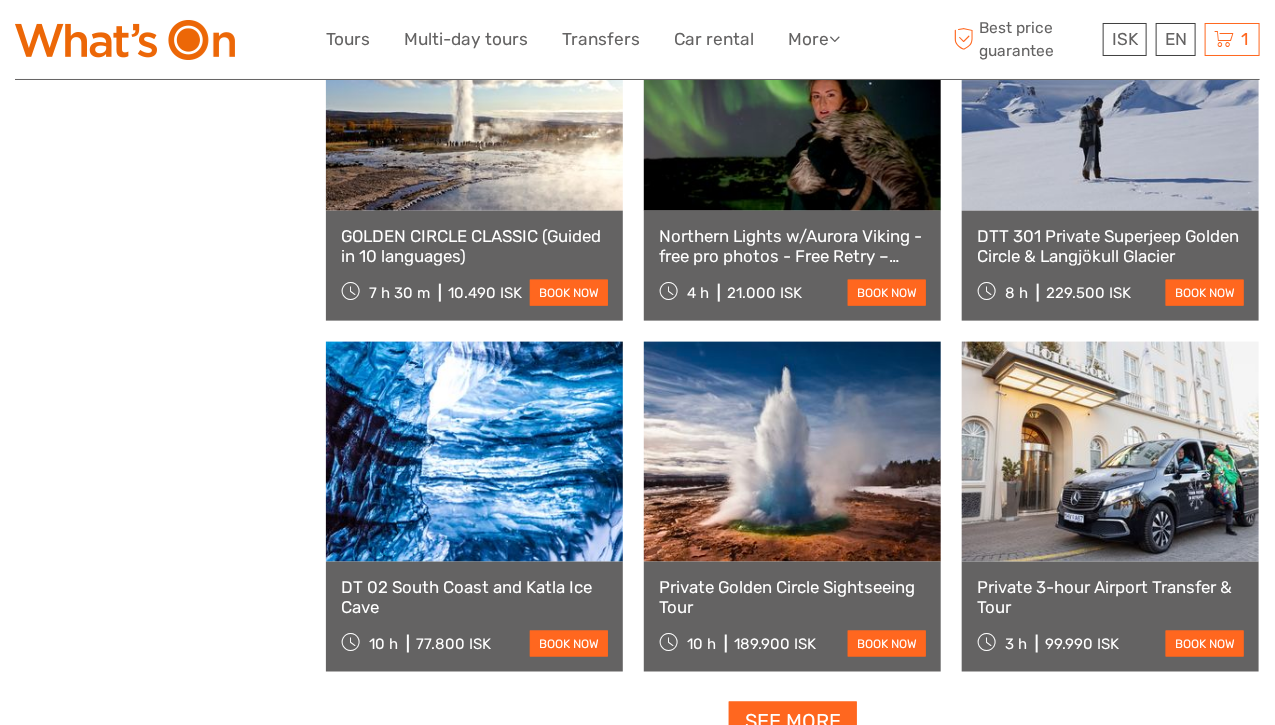 scroll, scrollTop: 4100, scrollLeft: 0, axis: vertical 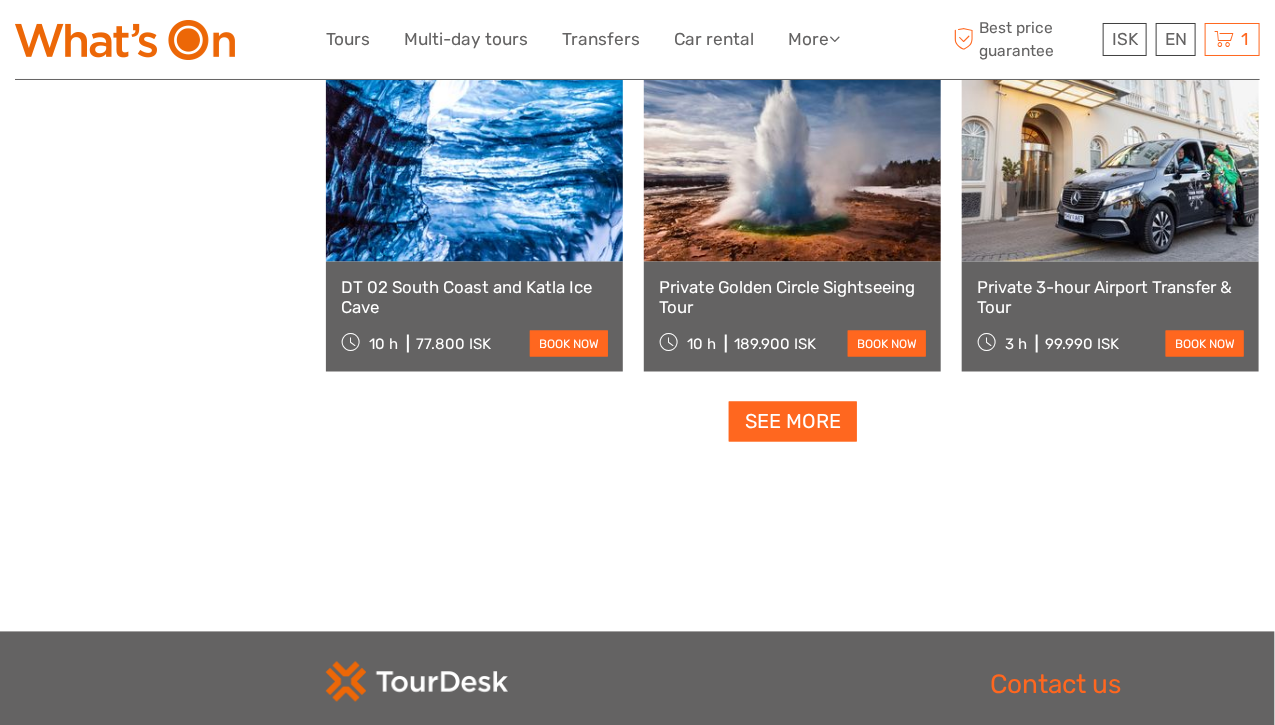 click on "REGION / STARTS FROM
[CITY]
East
North
Northeast
[CITY] / [CITY]
South
Southeast
West
Westfjords
[CITY]
East
North
Northeast
[CITY] / [CITY]
South
Southeast
West
Westfjords
Top Attractions
[ATTRACTION]
[ATTRACTION] in [COUNTRY]
[ATTRACTION]
[ATTRACTION], [ATTRACTION] and [ATTRACTION]
[ATTRACTION] in [COUNTRY]" at bounding box center [793, -1717] 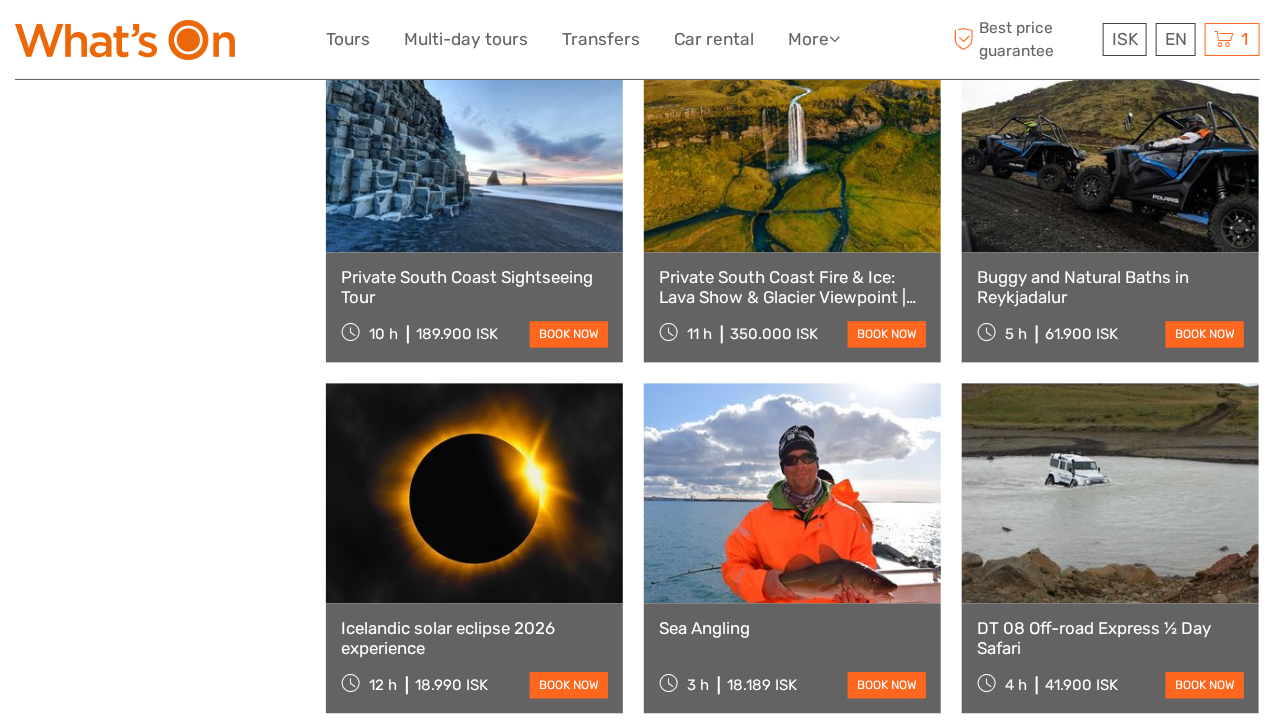 scroll, scrollTop: 4500, scrollLeft: 0, axis: vertical 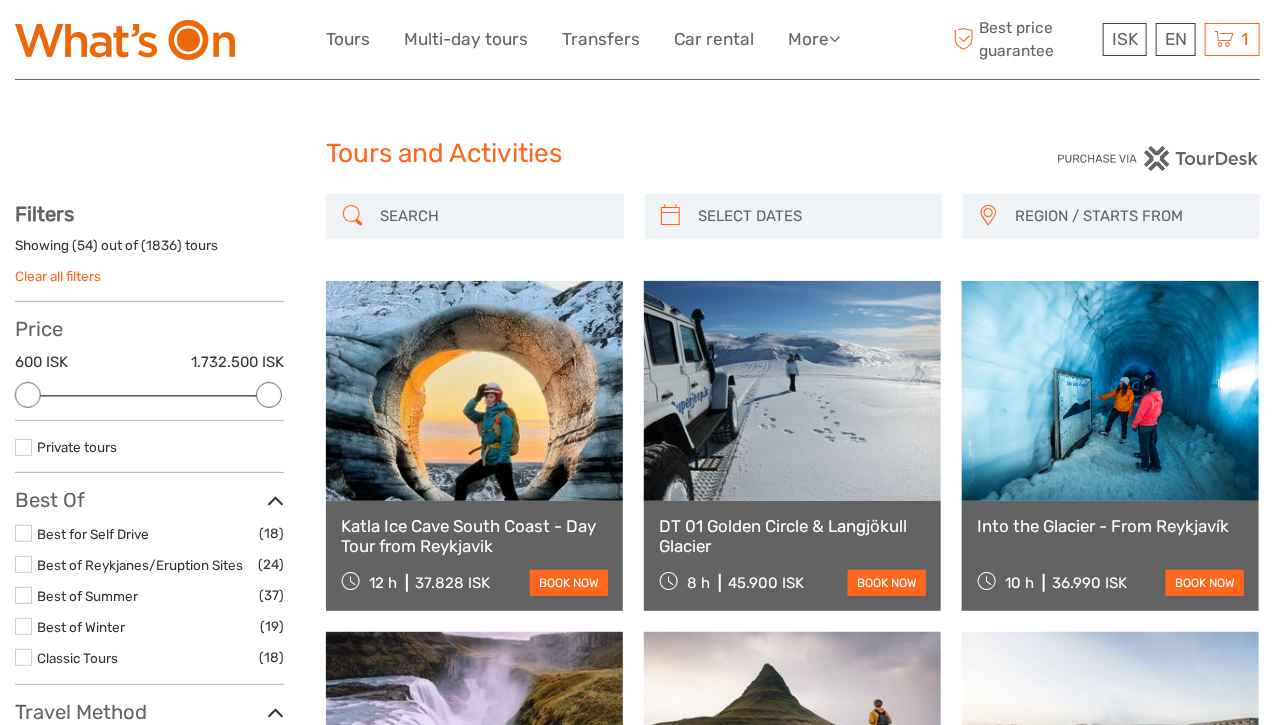 click at bounding box center (492, 216) 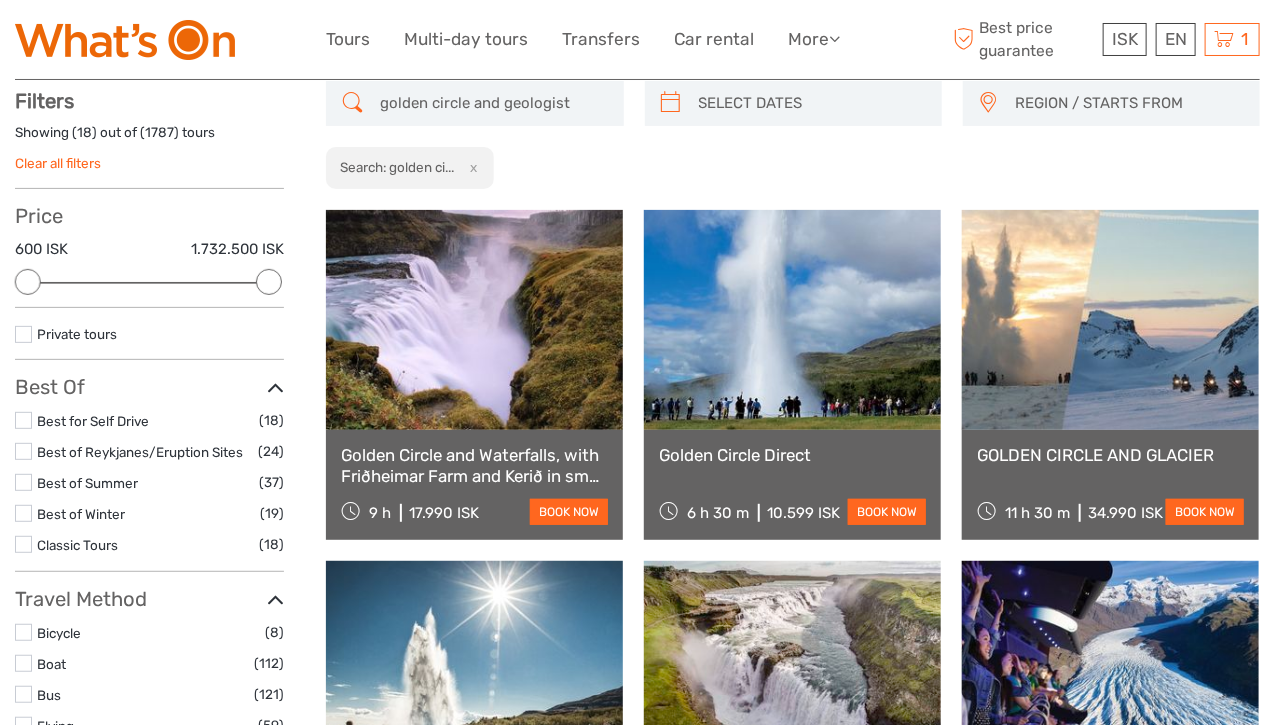 scroll, scrollTop: 0, scrollLeft: 0, axis: both 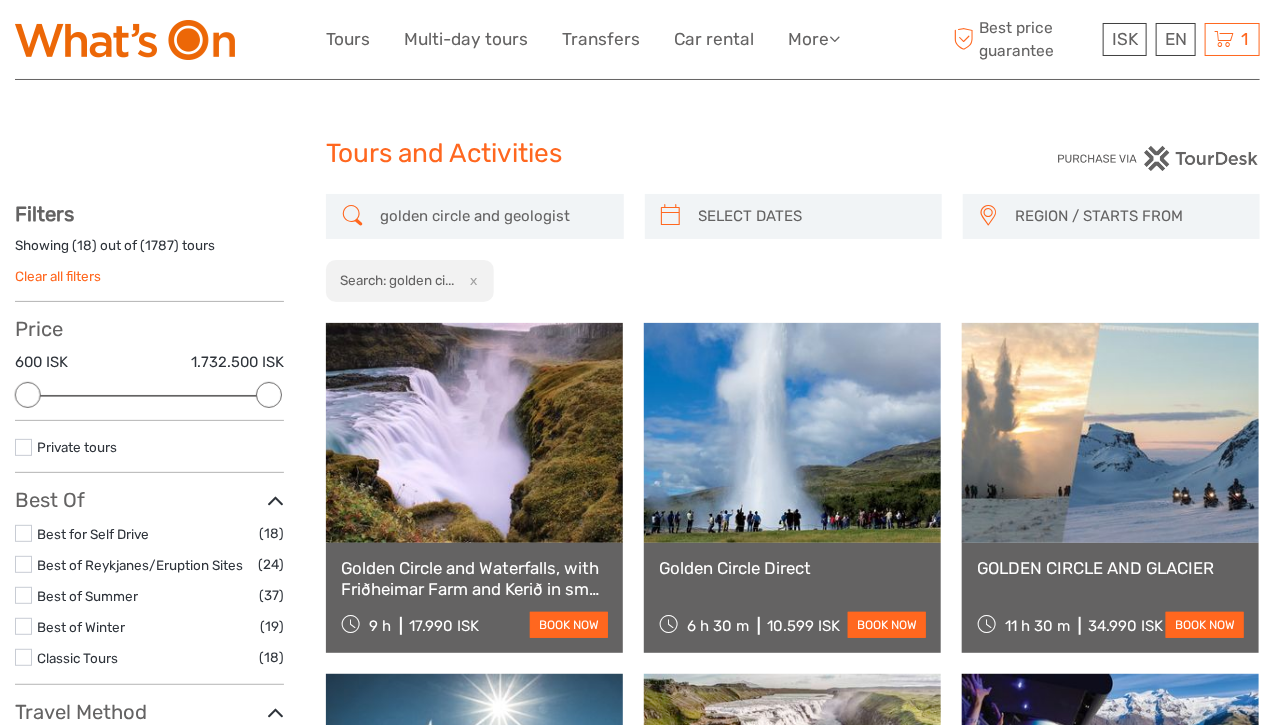 type on "golden circle and geologist" 